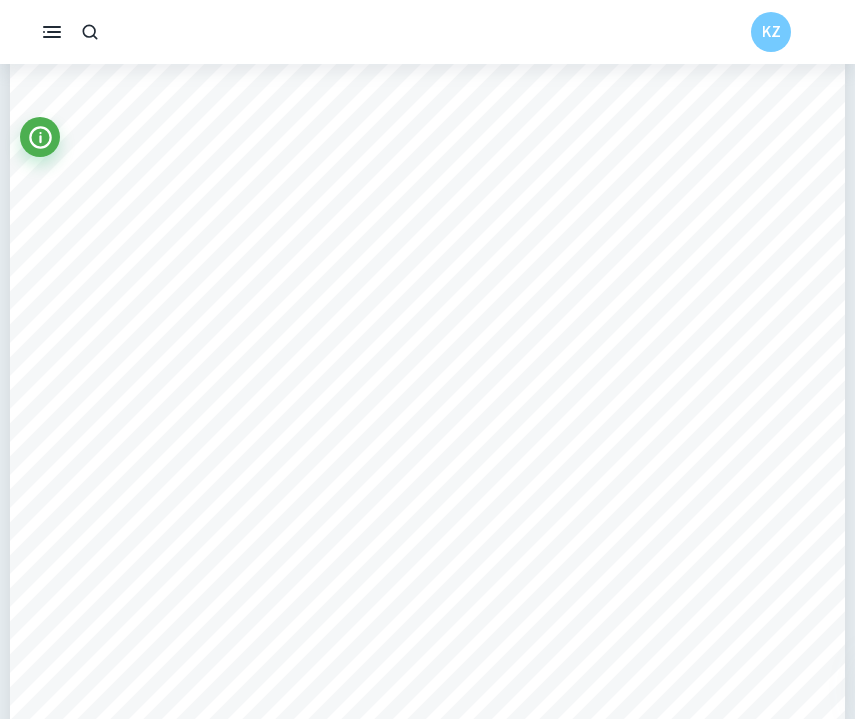 scroll, scrollTop: 3736, scrollLeft: 0, axis: vertical 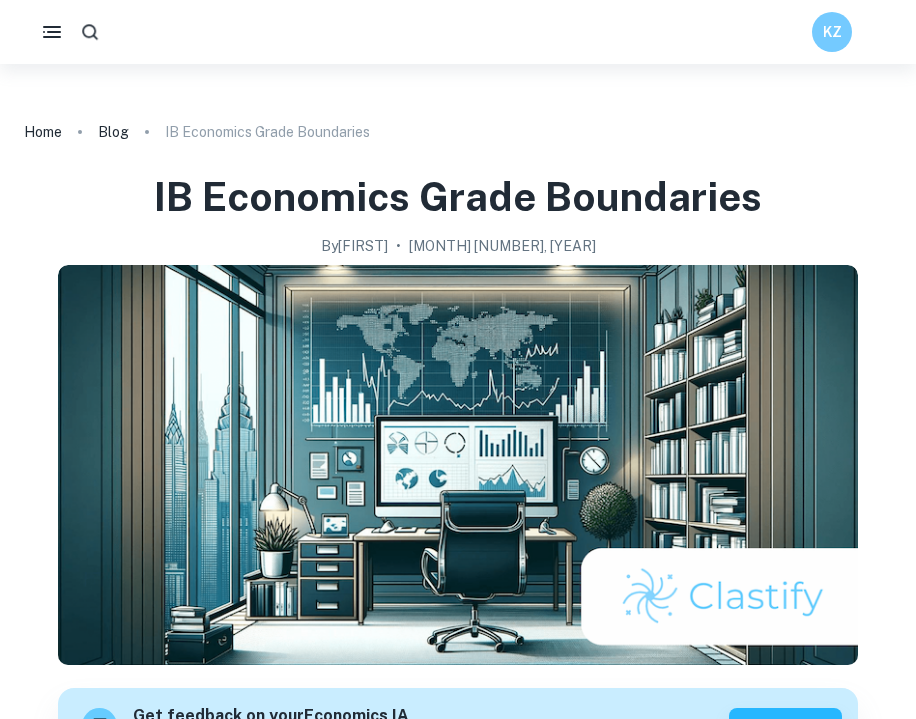 click 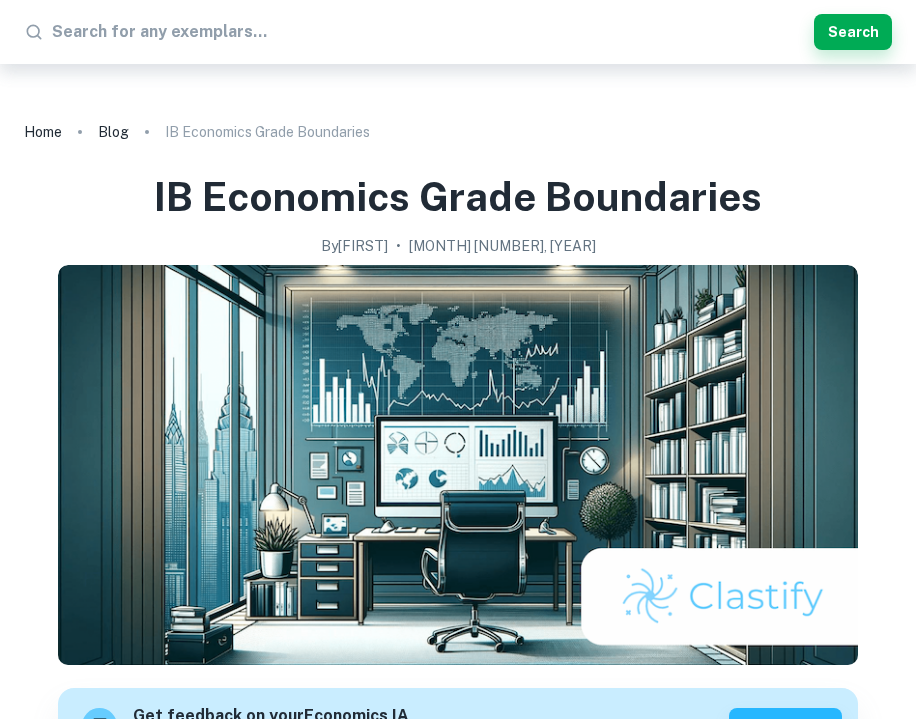click at bounding box center (429, 32) 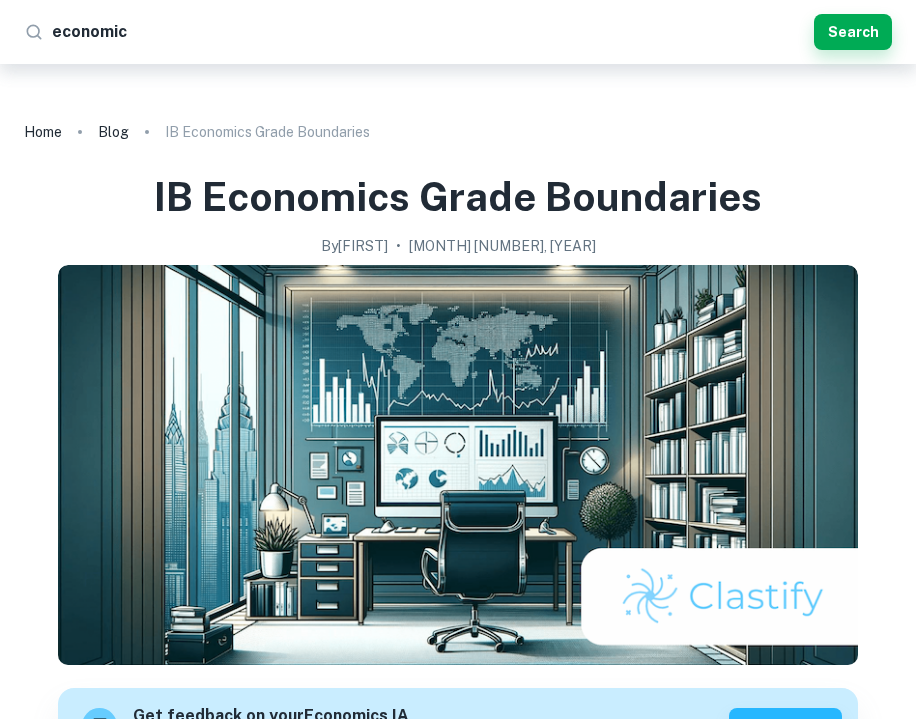type on "economics" 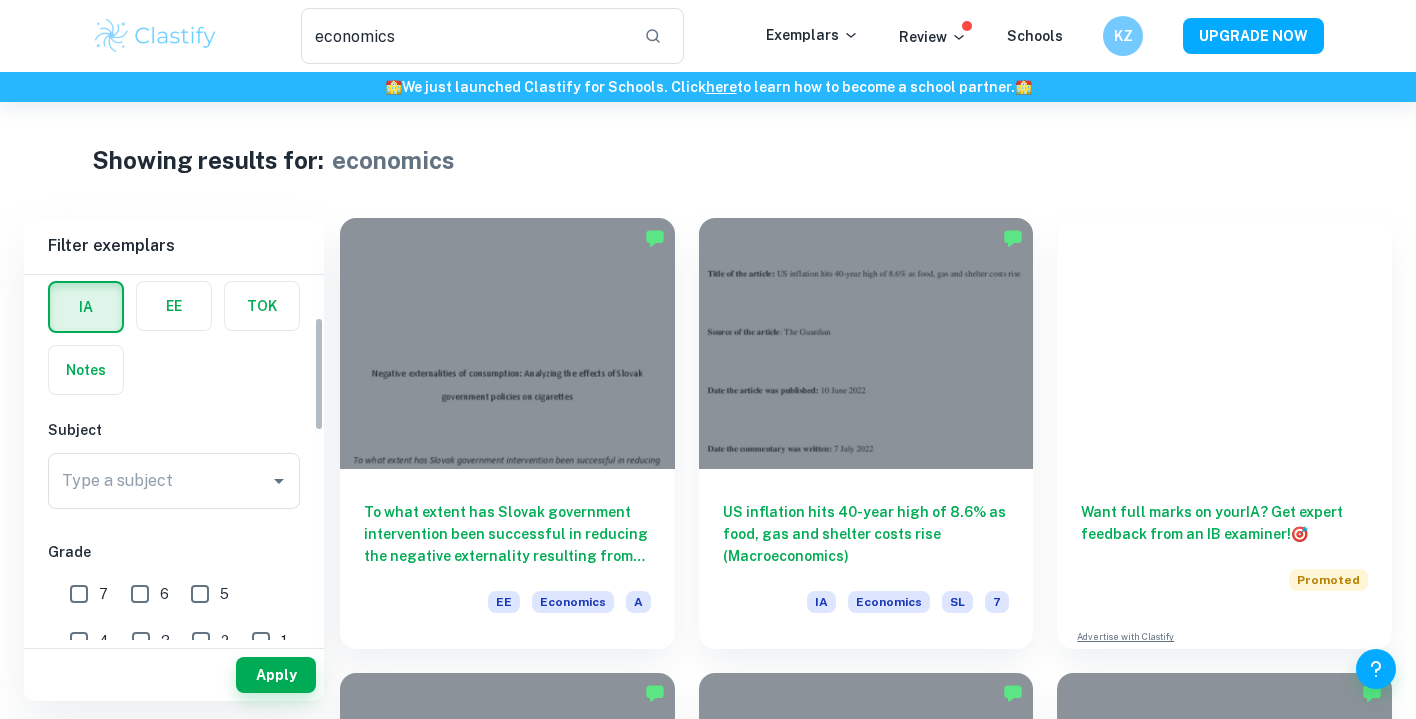 scroll, scrollTop: 0, scrollLeft: 0, axis: both 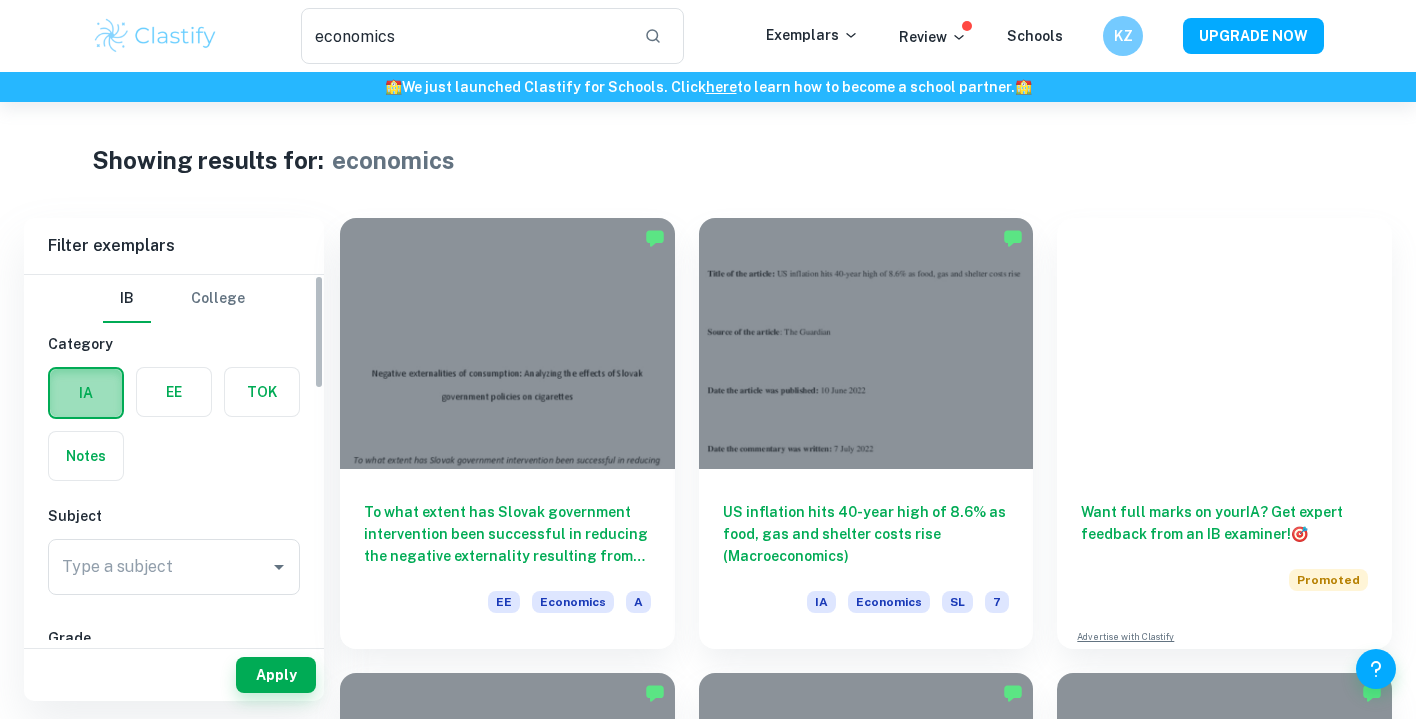 click at bounding box center [86, 393] 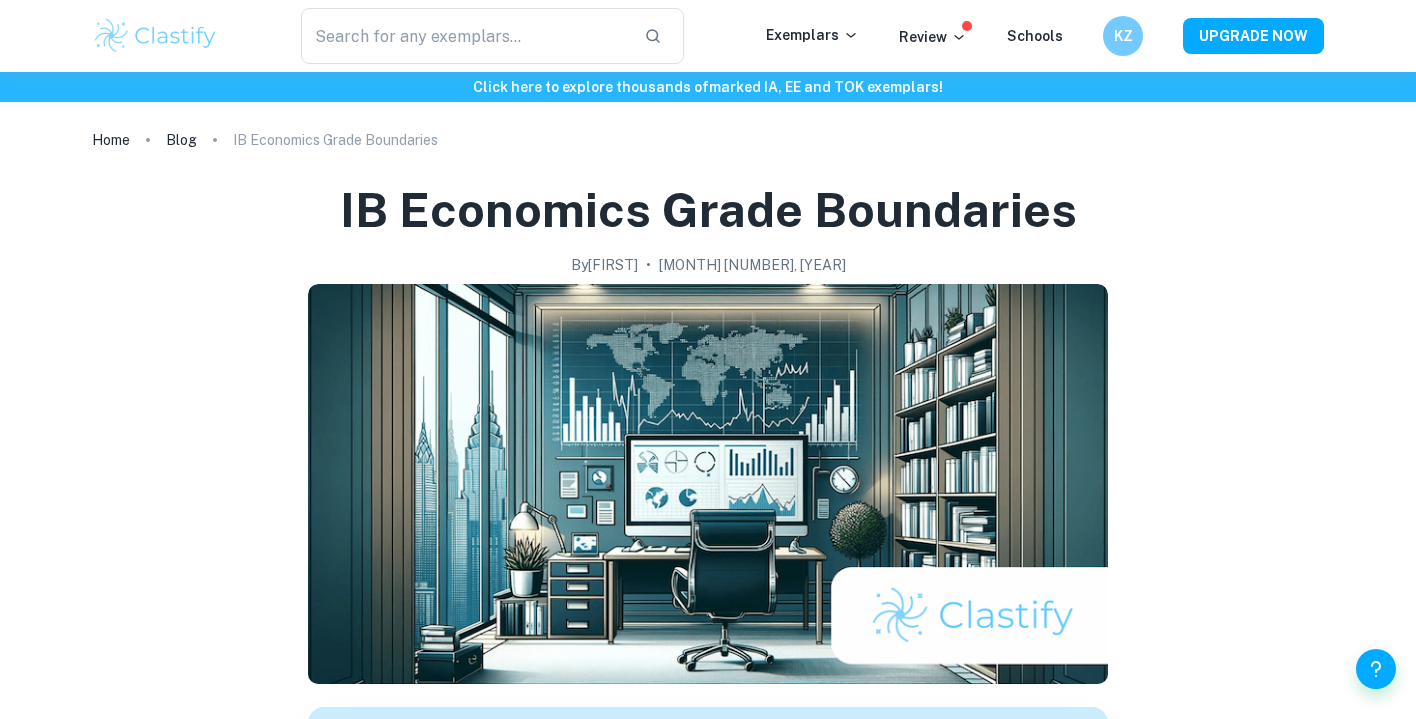 type on "economics" 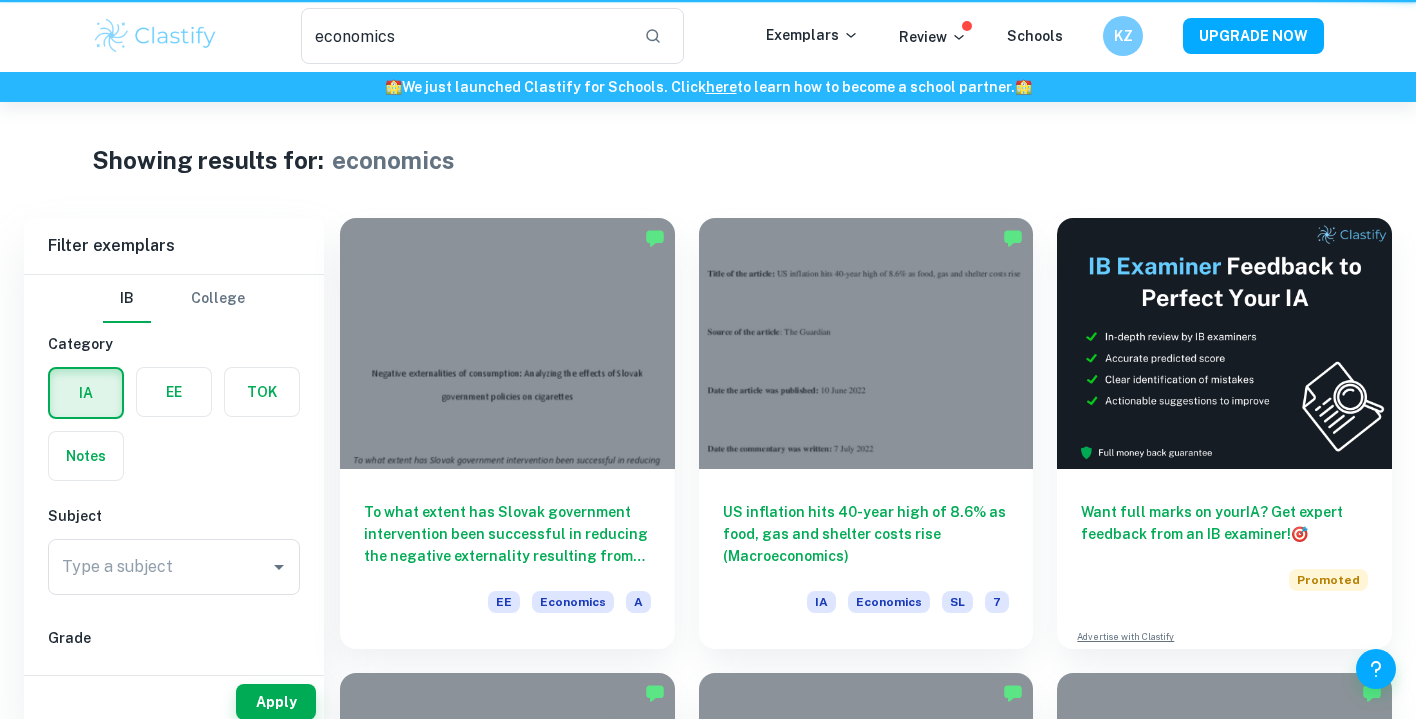 scroll, scrollTop: 26, scrollLeft: 0, axis: vertical 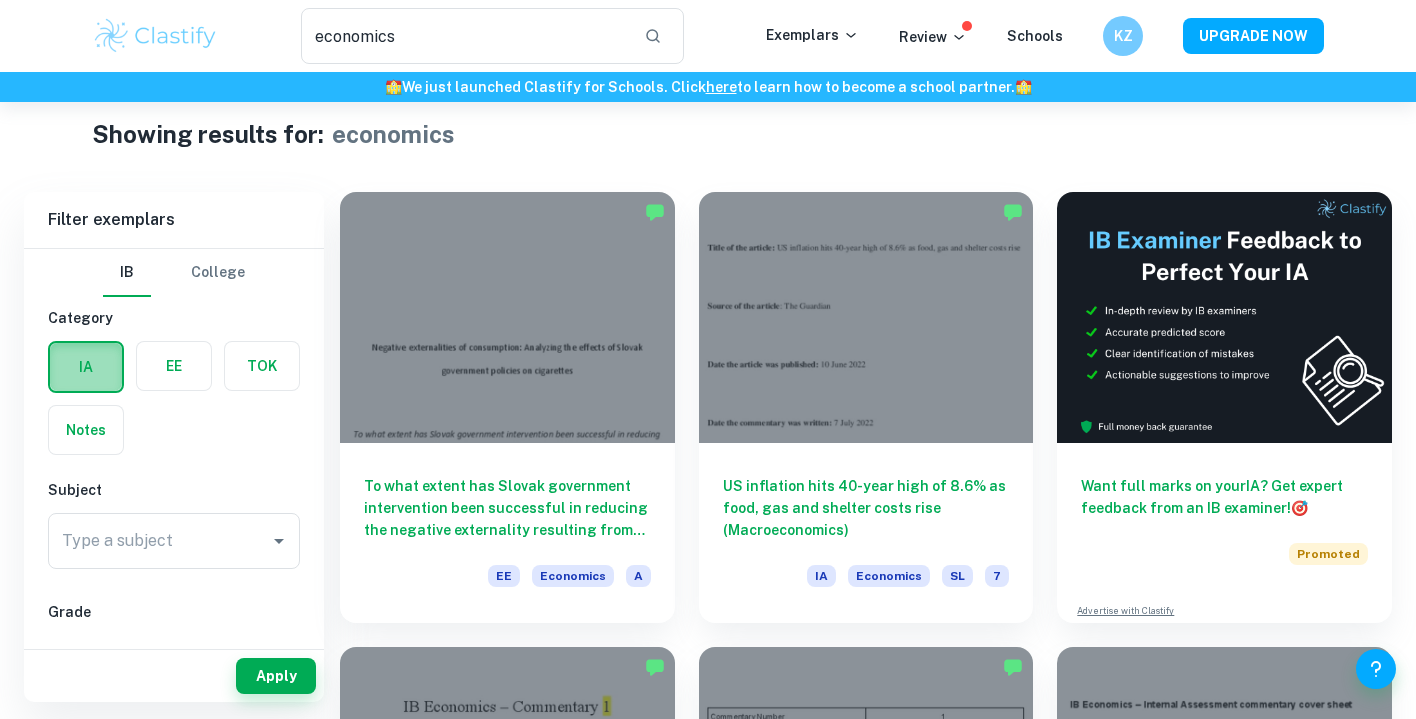 click at bounding box center [86, 367] 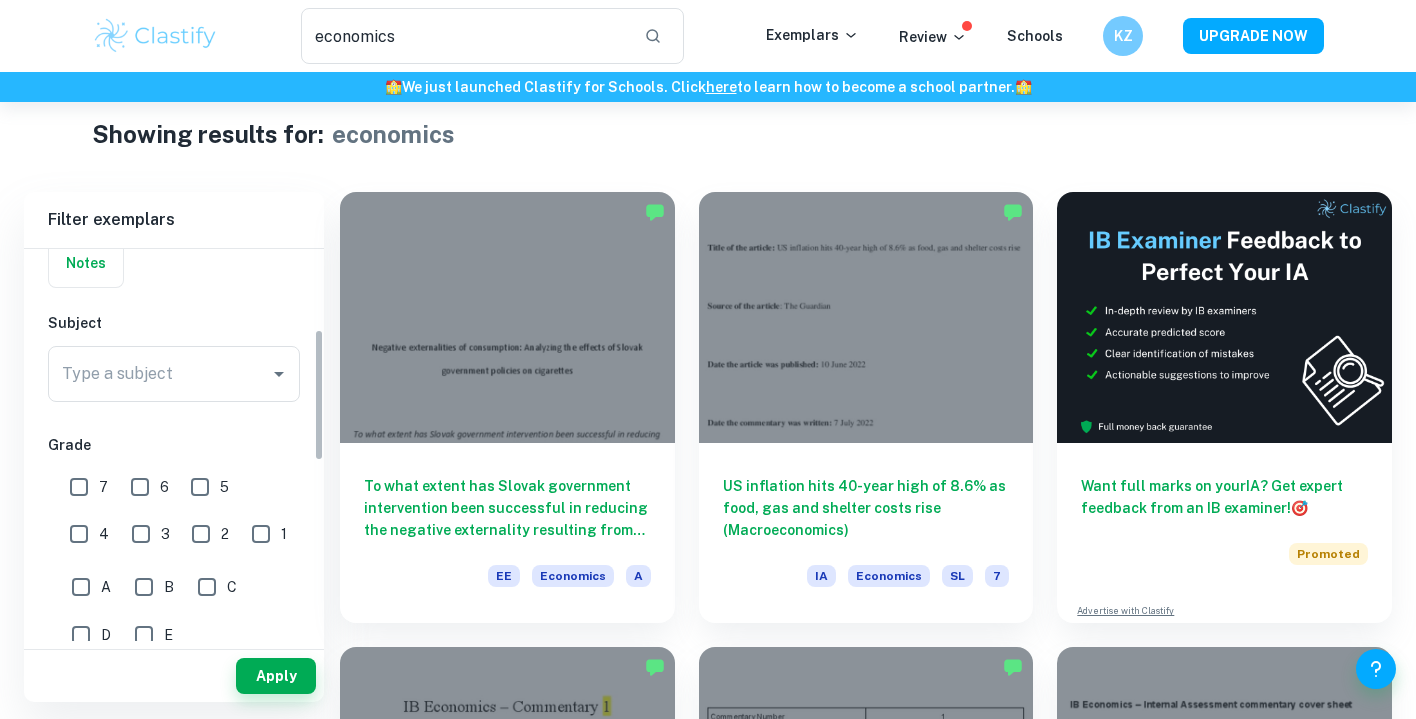 scroll, scrollTop: 119, scrollLeft: 0, axis: vertical 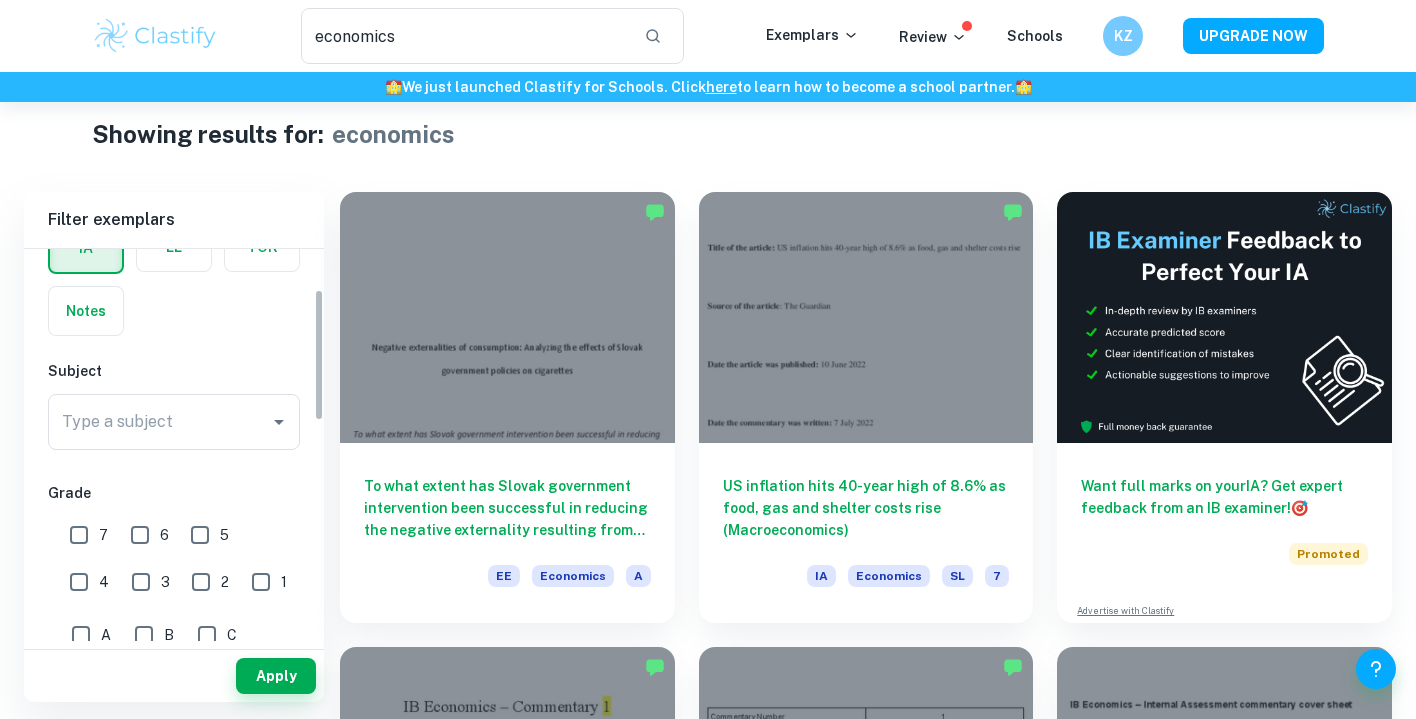 click on "Type a subject Type a subject" at bounding box center [174, 422] 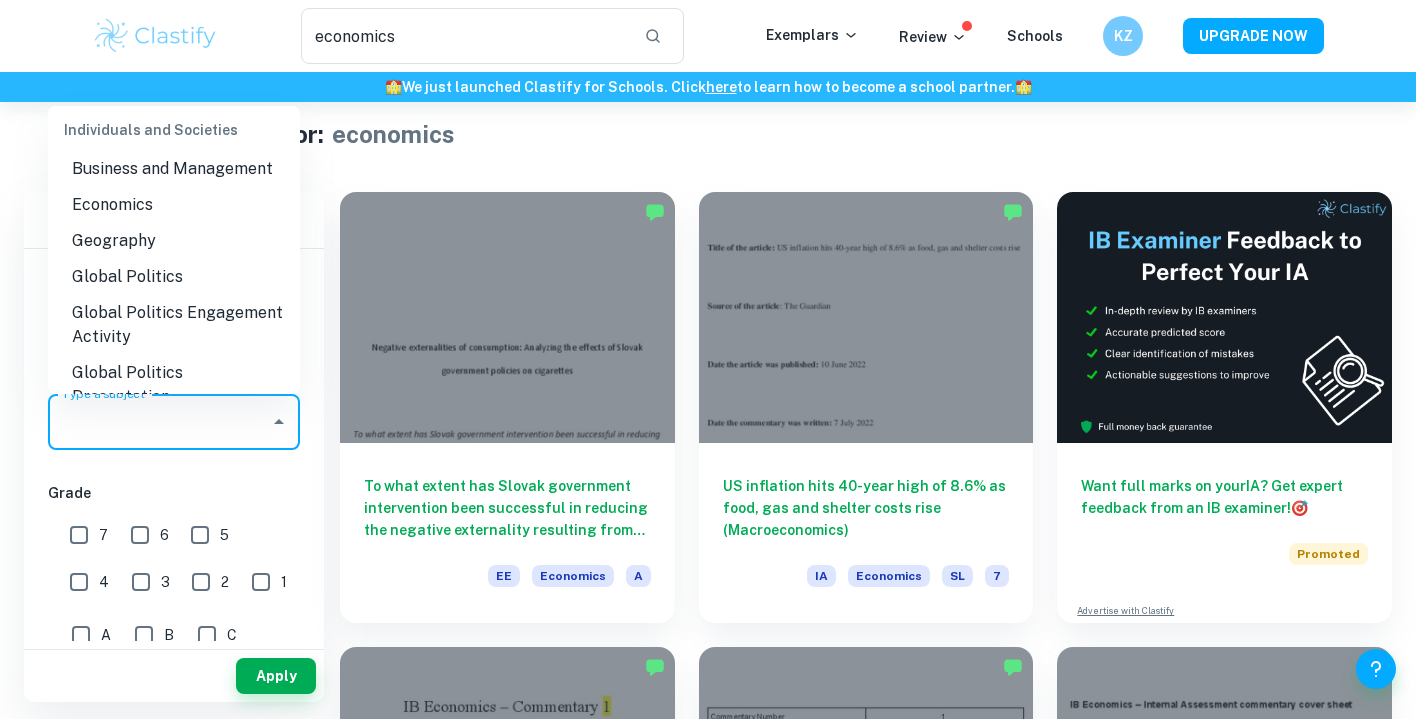 scroll, scrollTop: 1953, scrollLeft: 0, axis: vertical 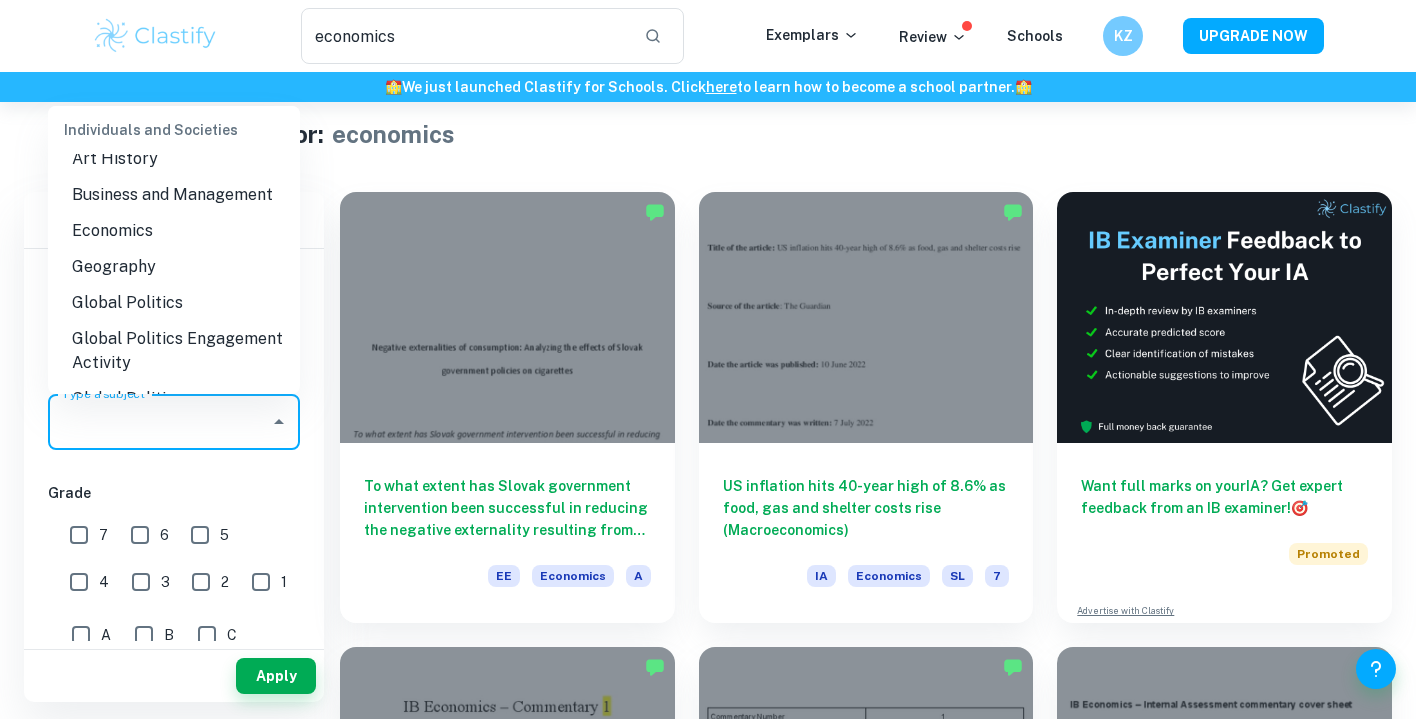 click on "Economics" at bounding box center (174, 231) 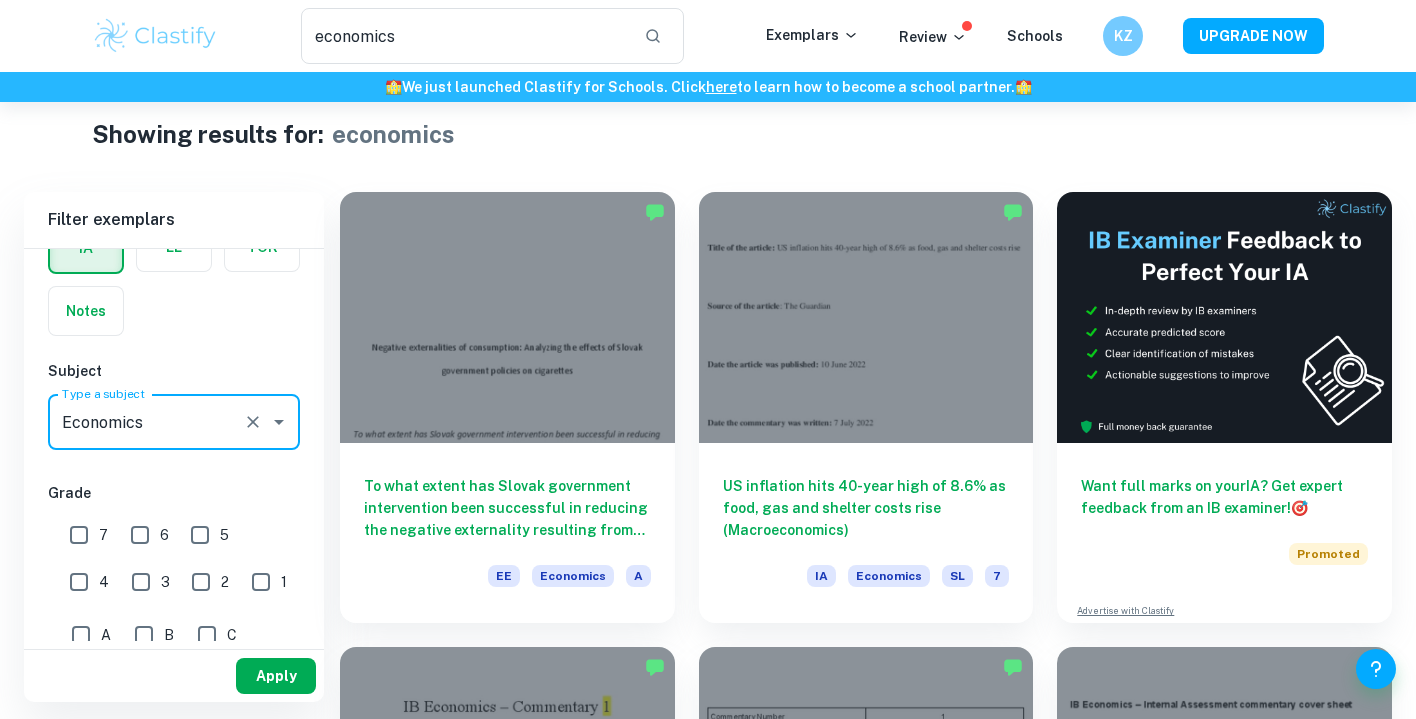 click on "Apply" at bounding box center (276, 676) 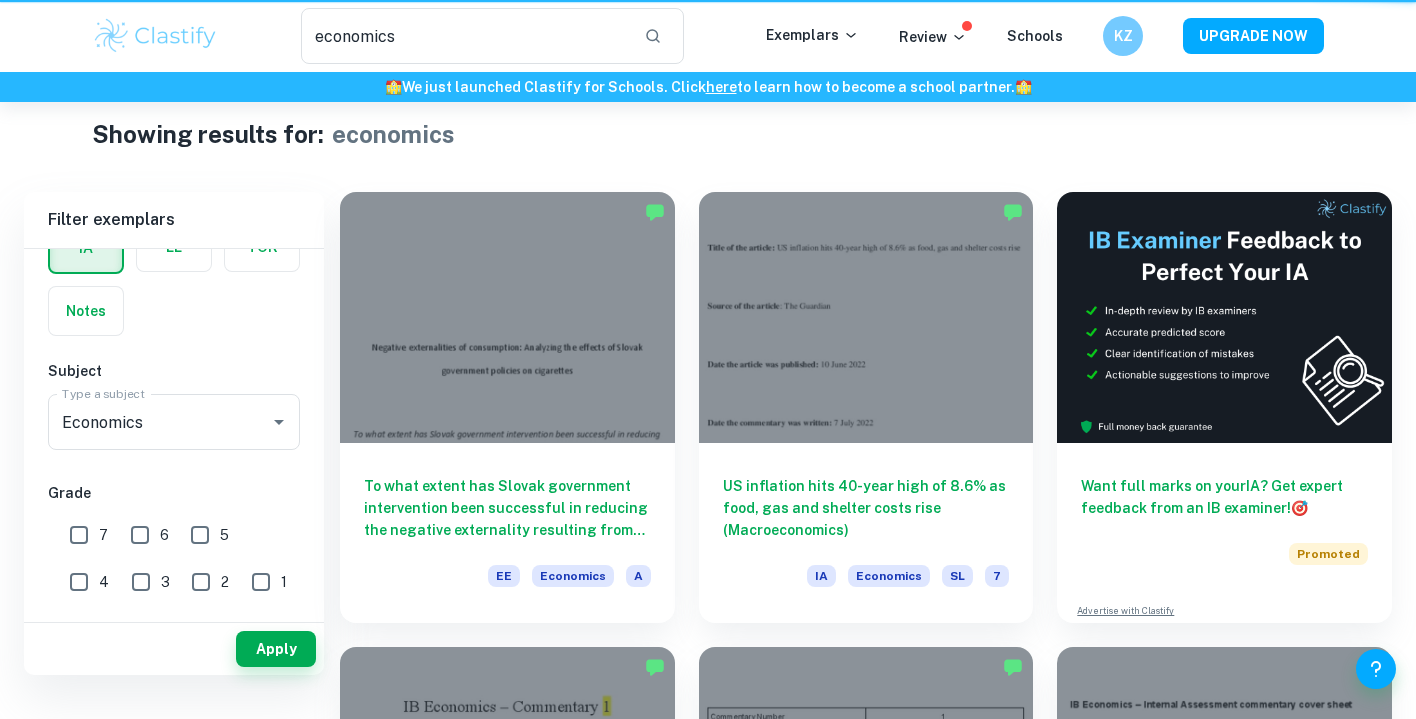 scroll, scrollTop: 0, scrollLeft: 0, axis: both 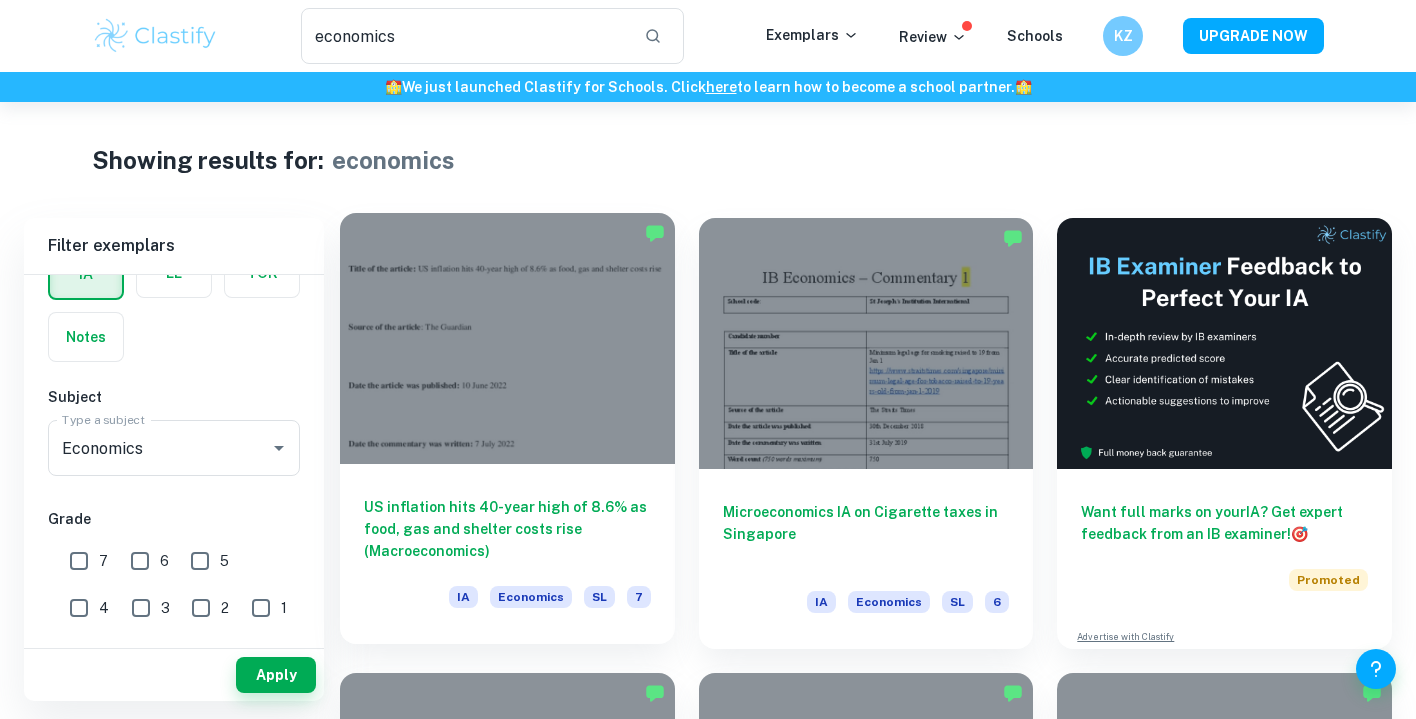 click at bounding box center (507, 338) 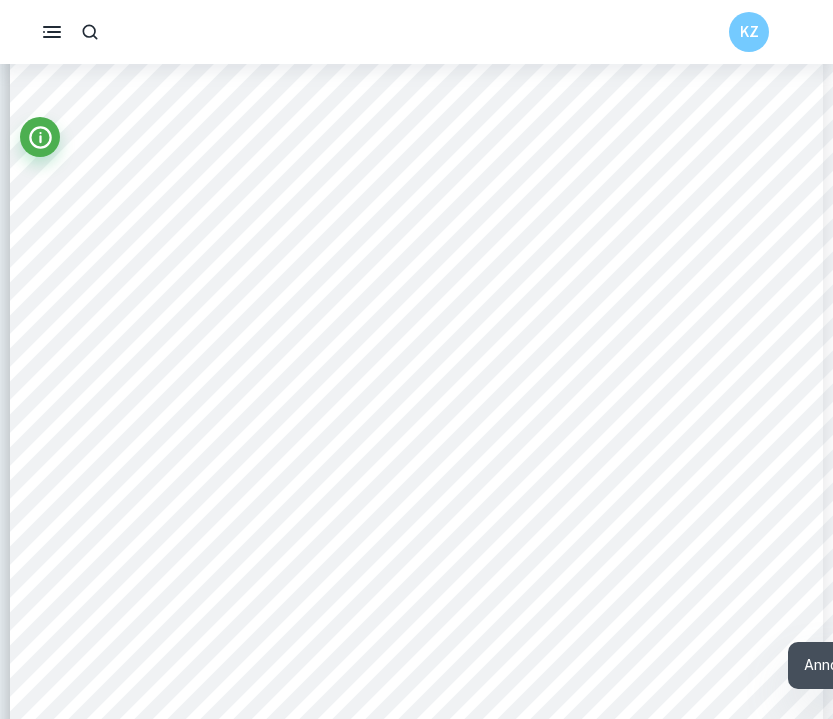 scroll, scrollTop: 5031, scrollLeft: 0, axis: vertical 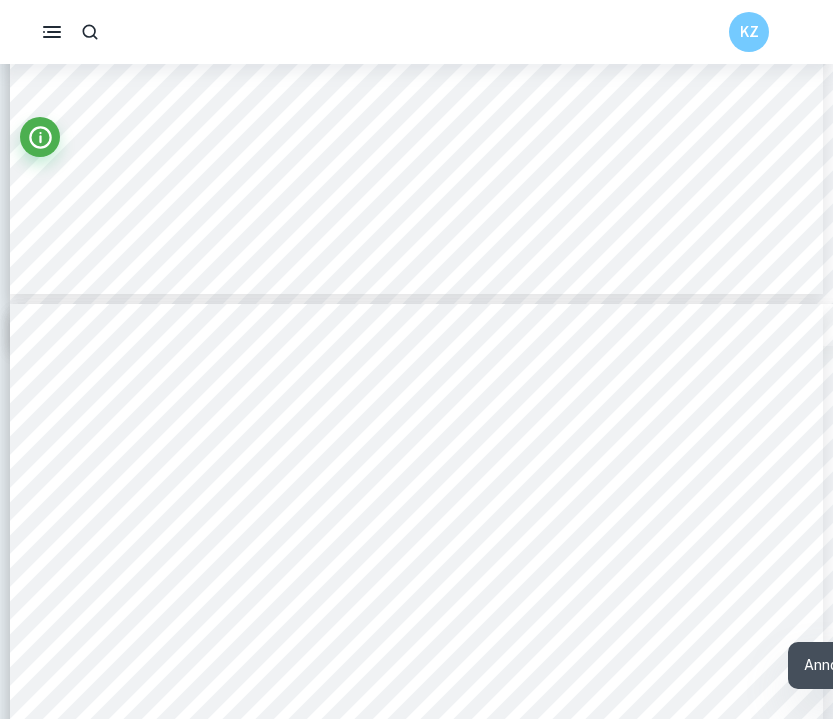 type on "5" 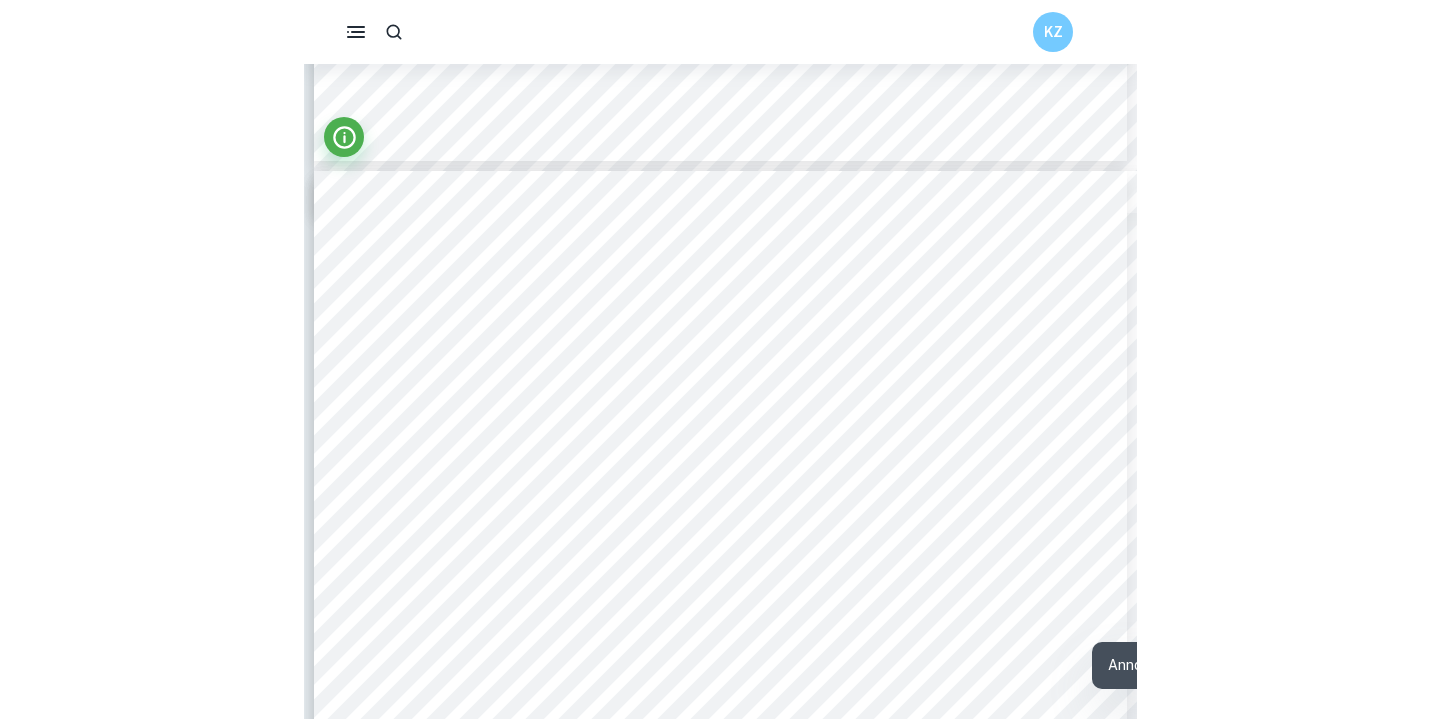 scroll, scrollTop: 4956, scrollLeft: 0, axis: vertical 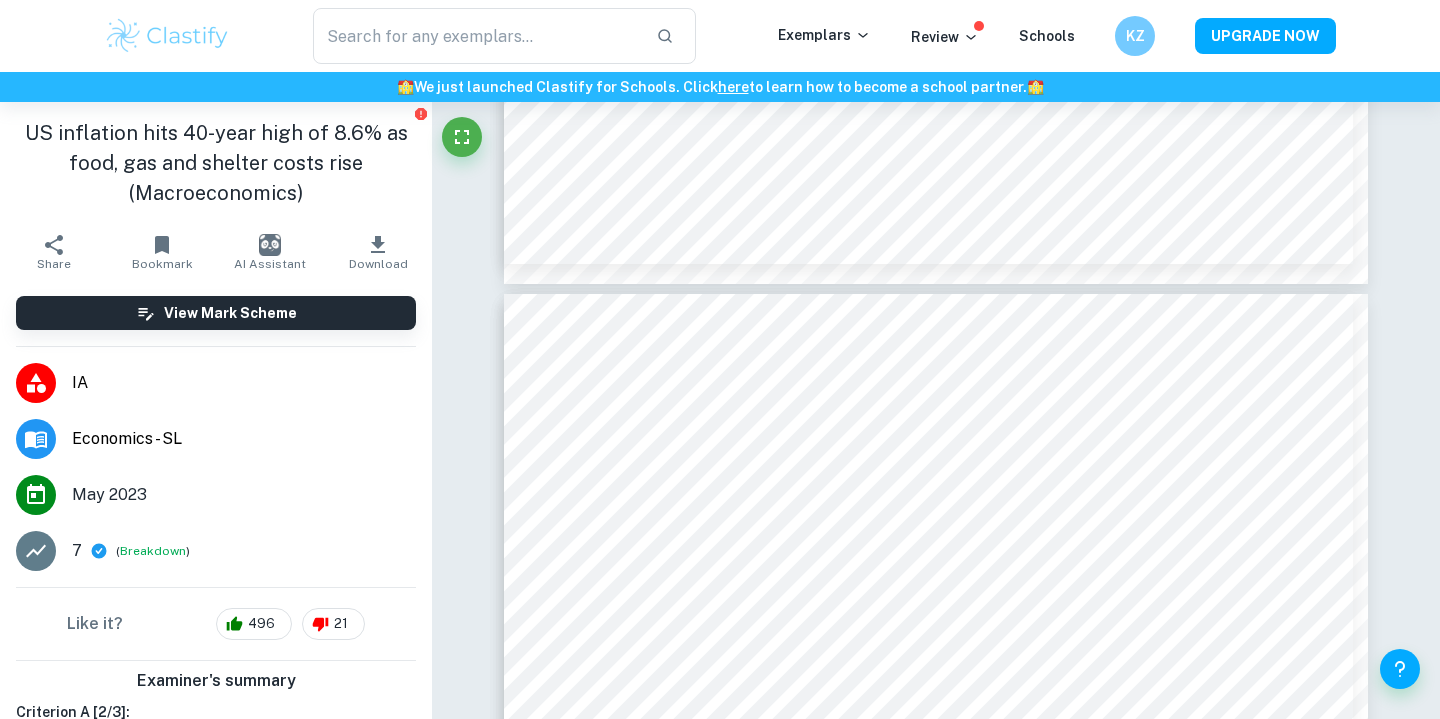type on "economics" 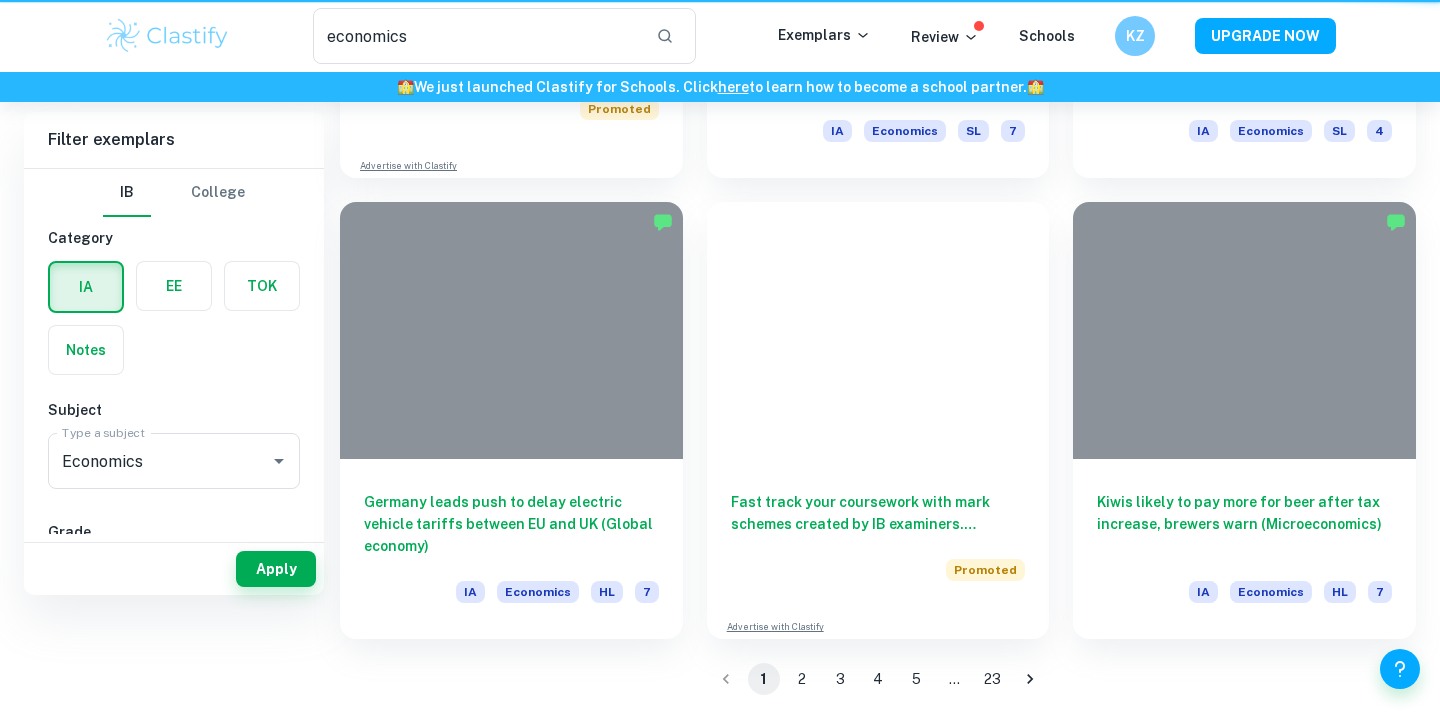 scroll, scrollTop: 0, scrollLeft: 0, axis: both 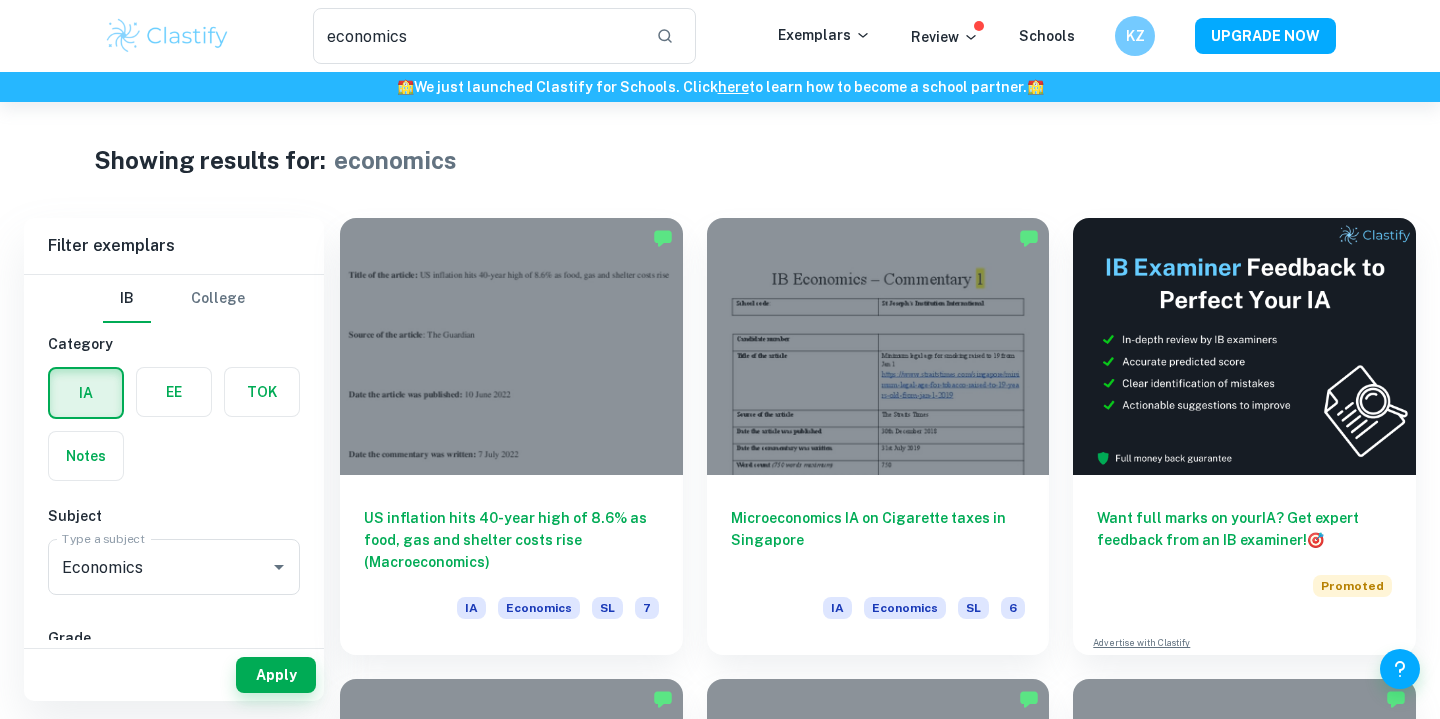 click on "Exemplars" at bounding box center (844, 36) 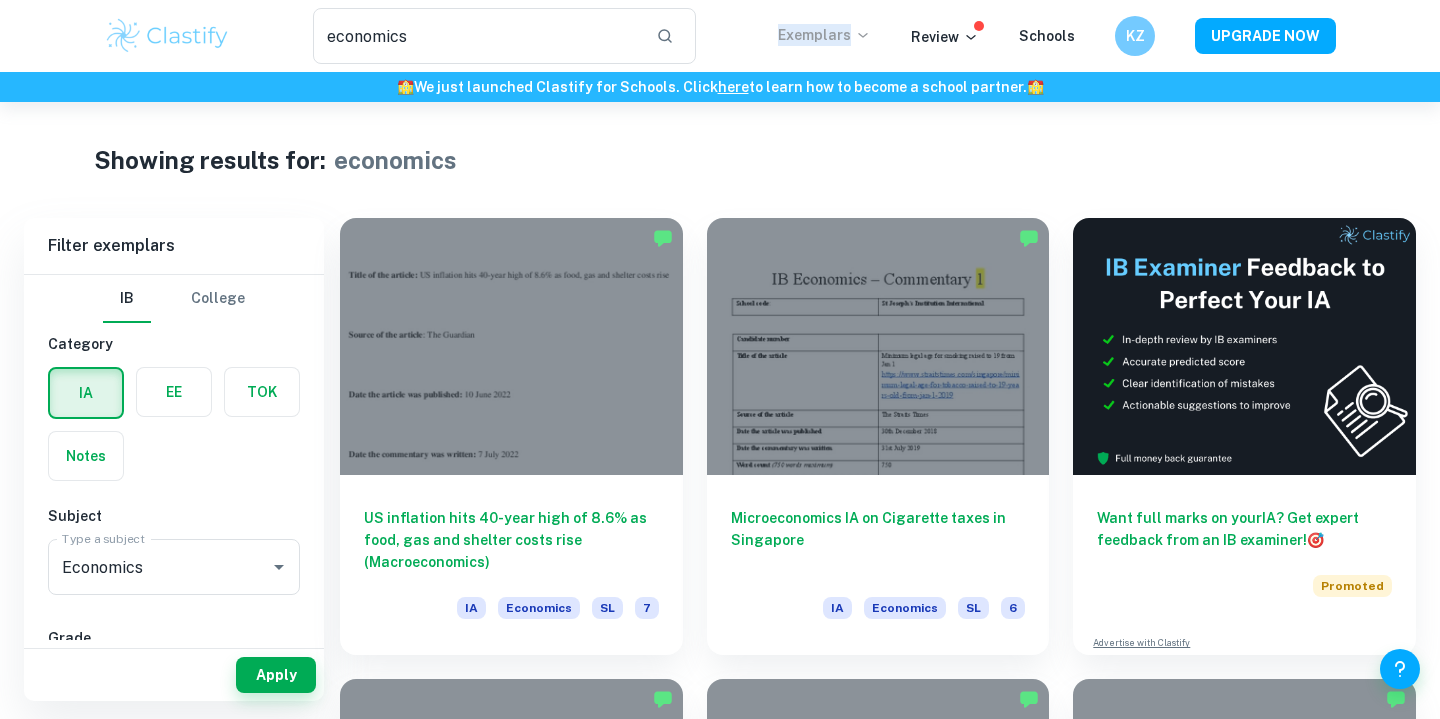click on "Exemplars" at bounding box center (824, 35) 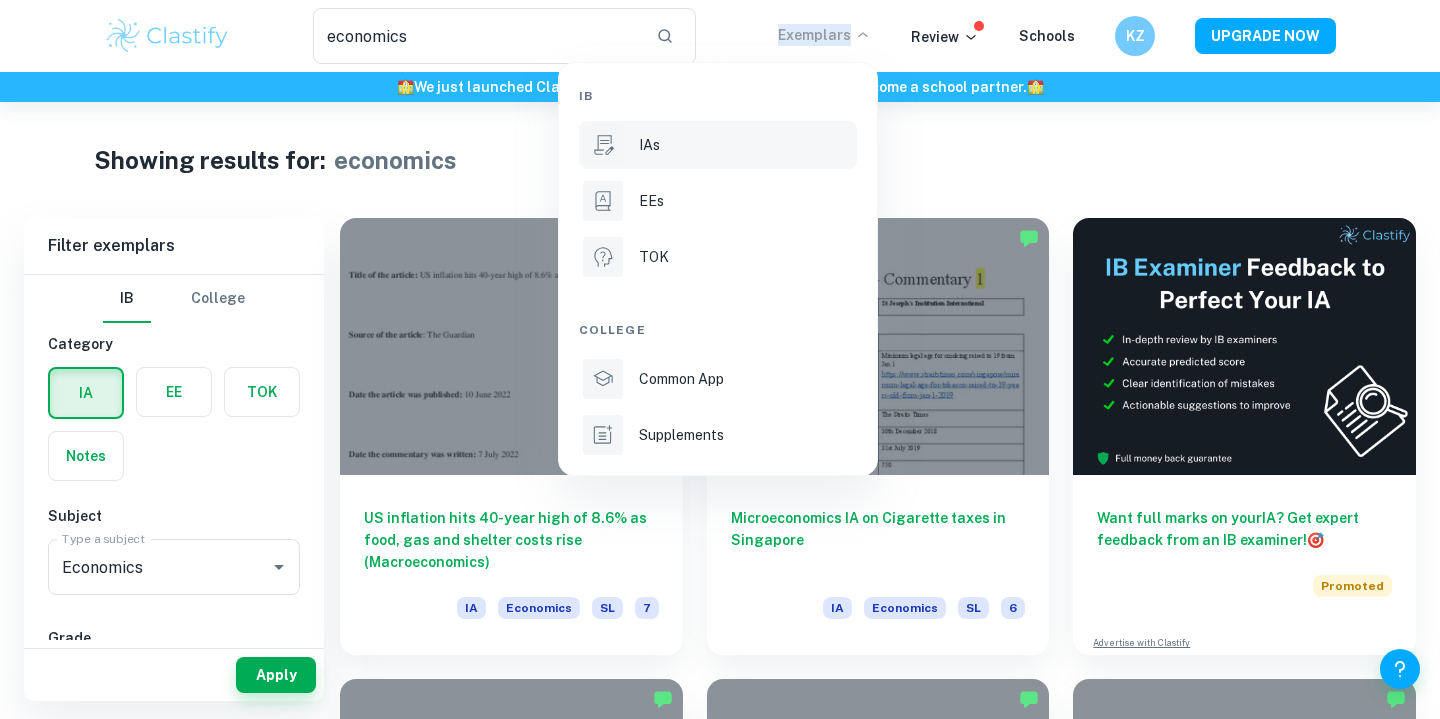 click on "IAs" at bounding box center (746, 145) 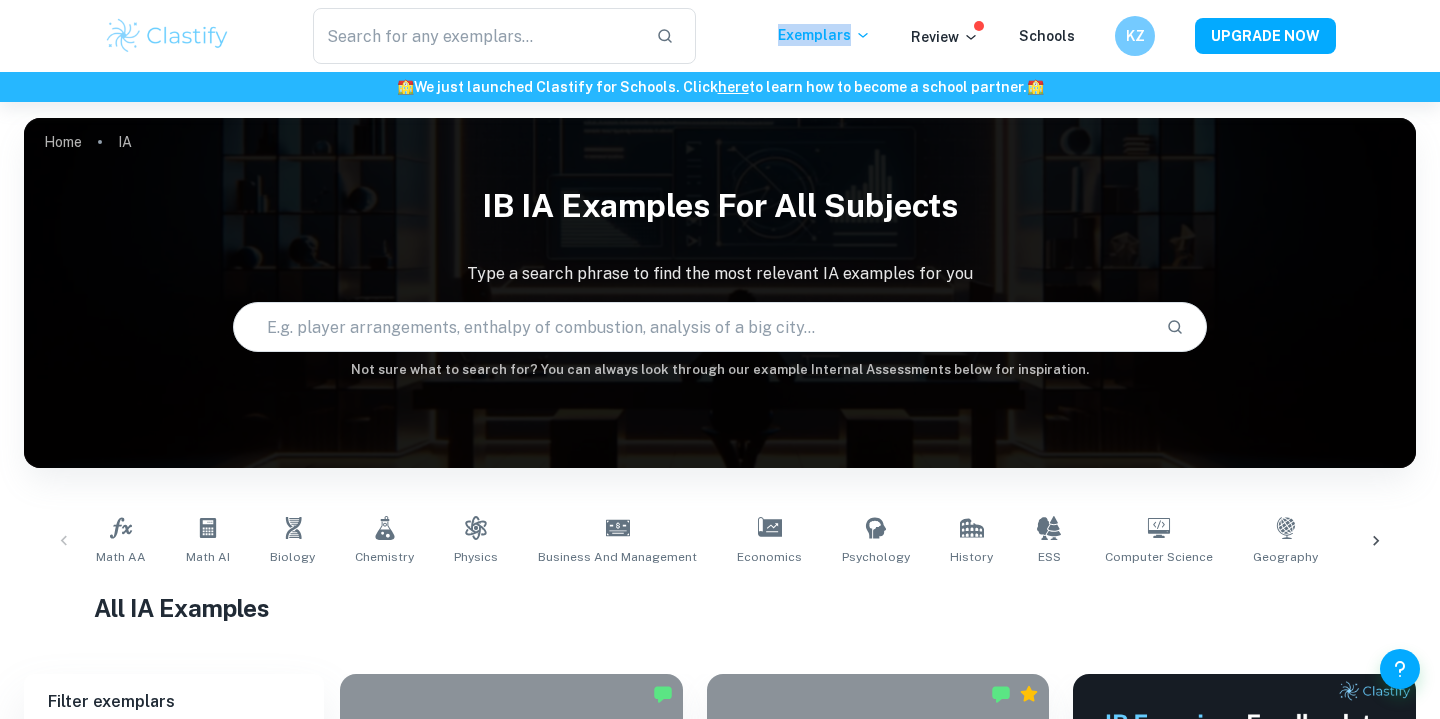 scroll, scrollTop: 91, scrollLeft: 0, axis: vertical 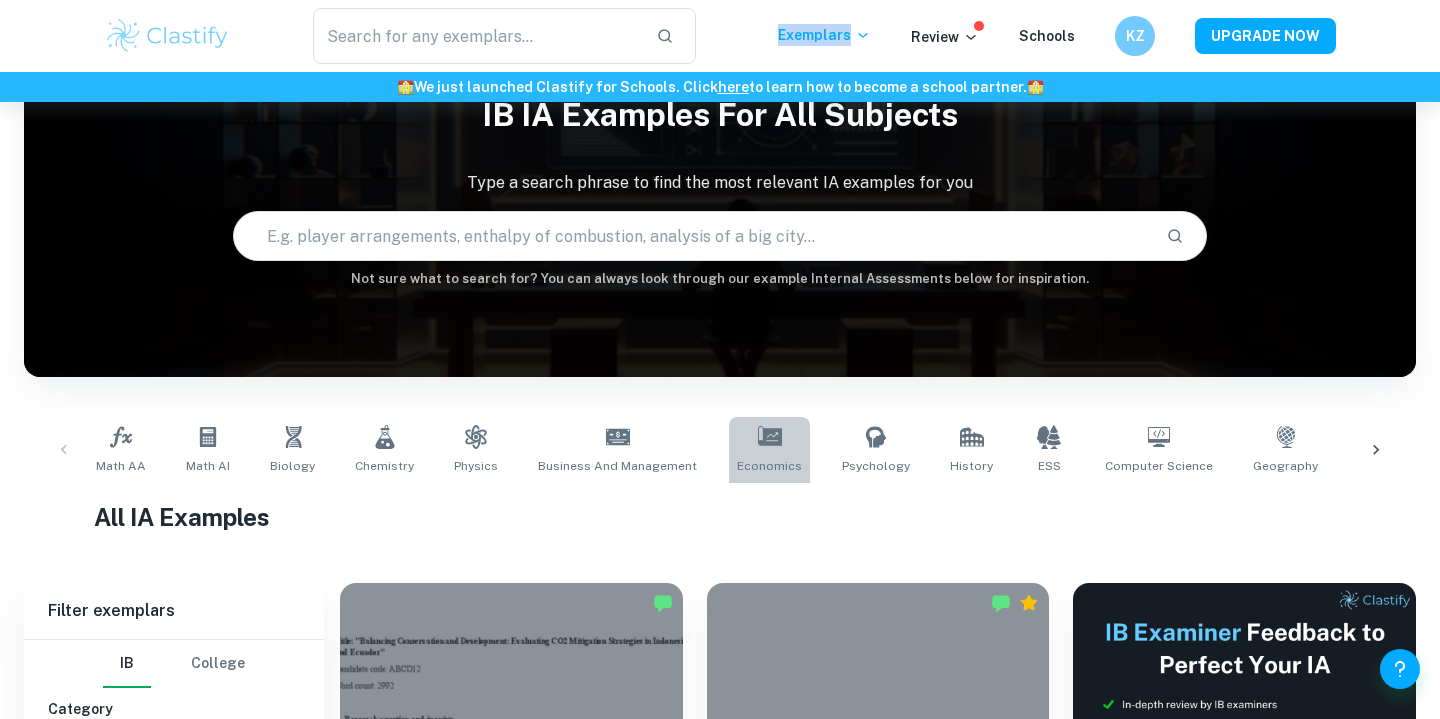 click 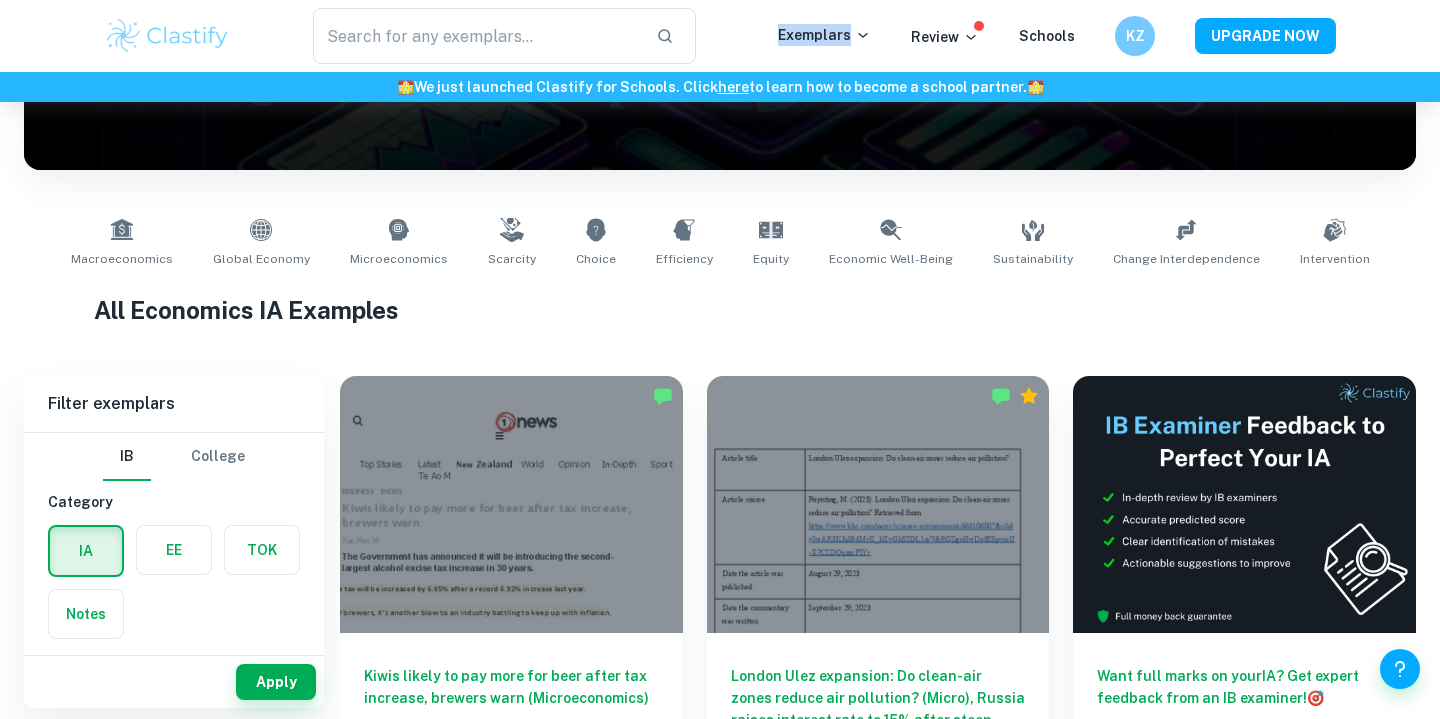 scroll, scrollTop: 304, scrollLeft: 0, axis: vertical 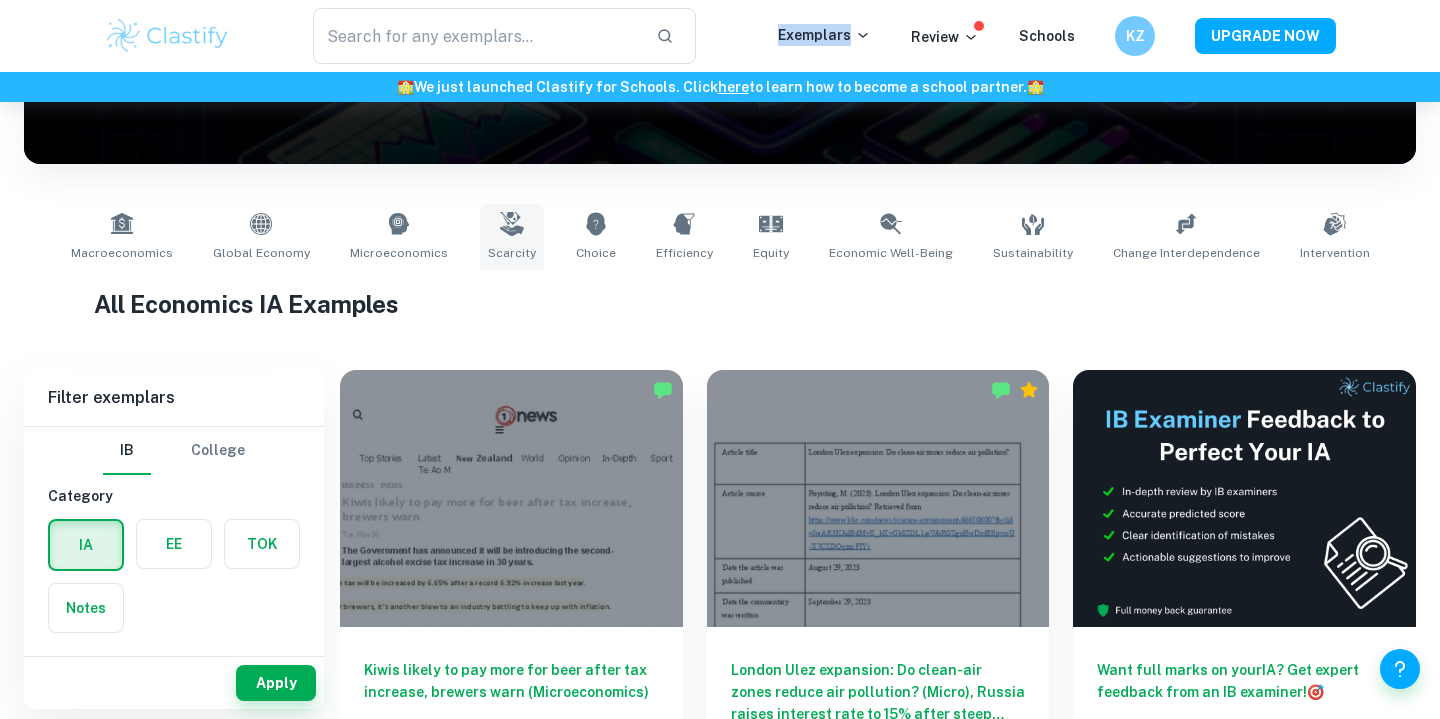 click on "Scarcity" at bounding box center [512, 237] 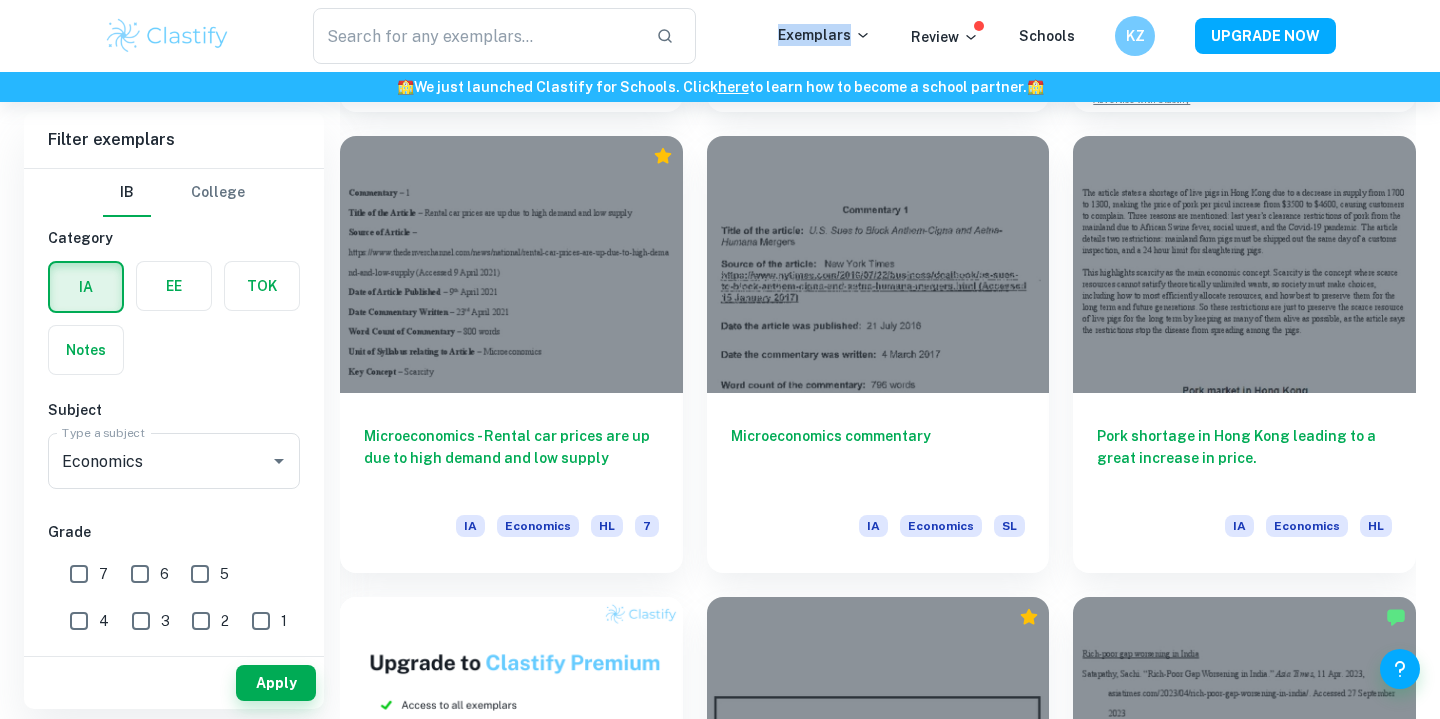 scroll, scrollTop: 1002, scrollLeft: 0, axis: vertical 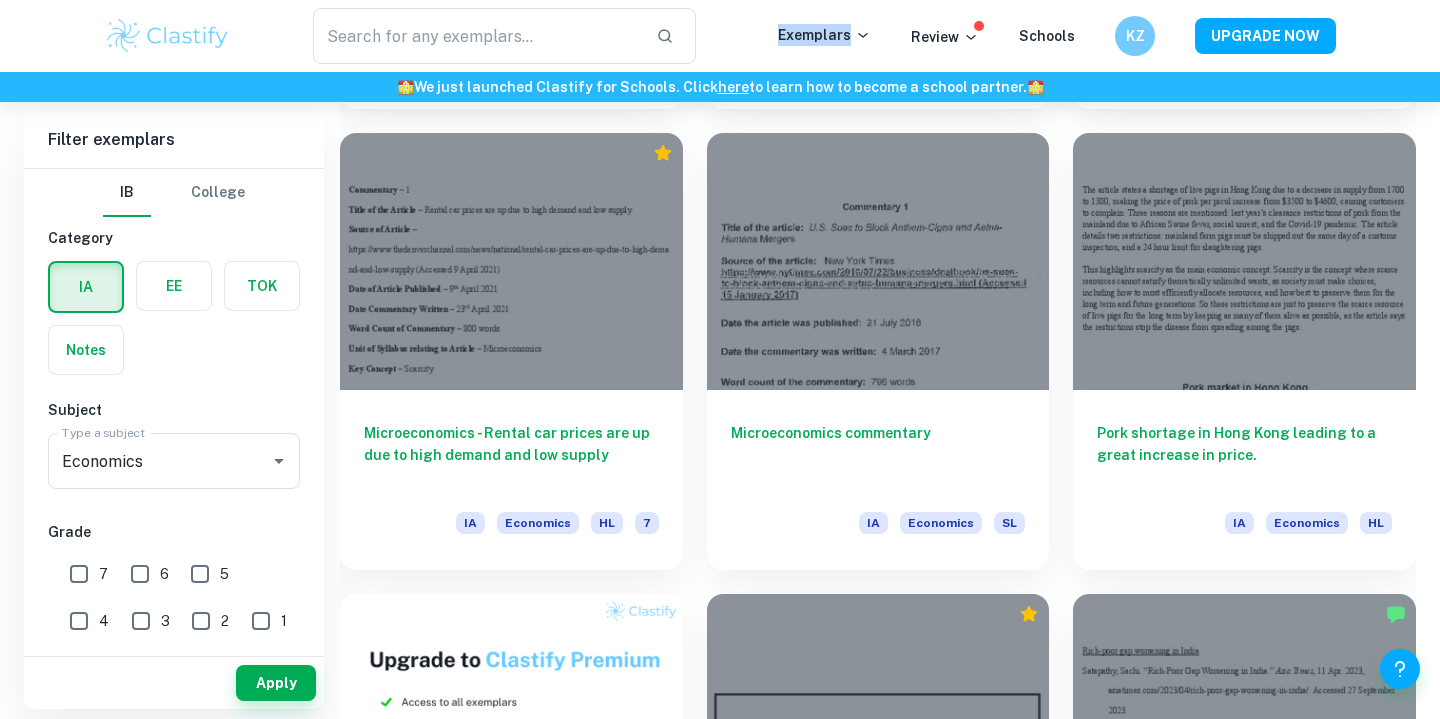click at bounding box center [511, 261] 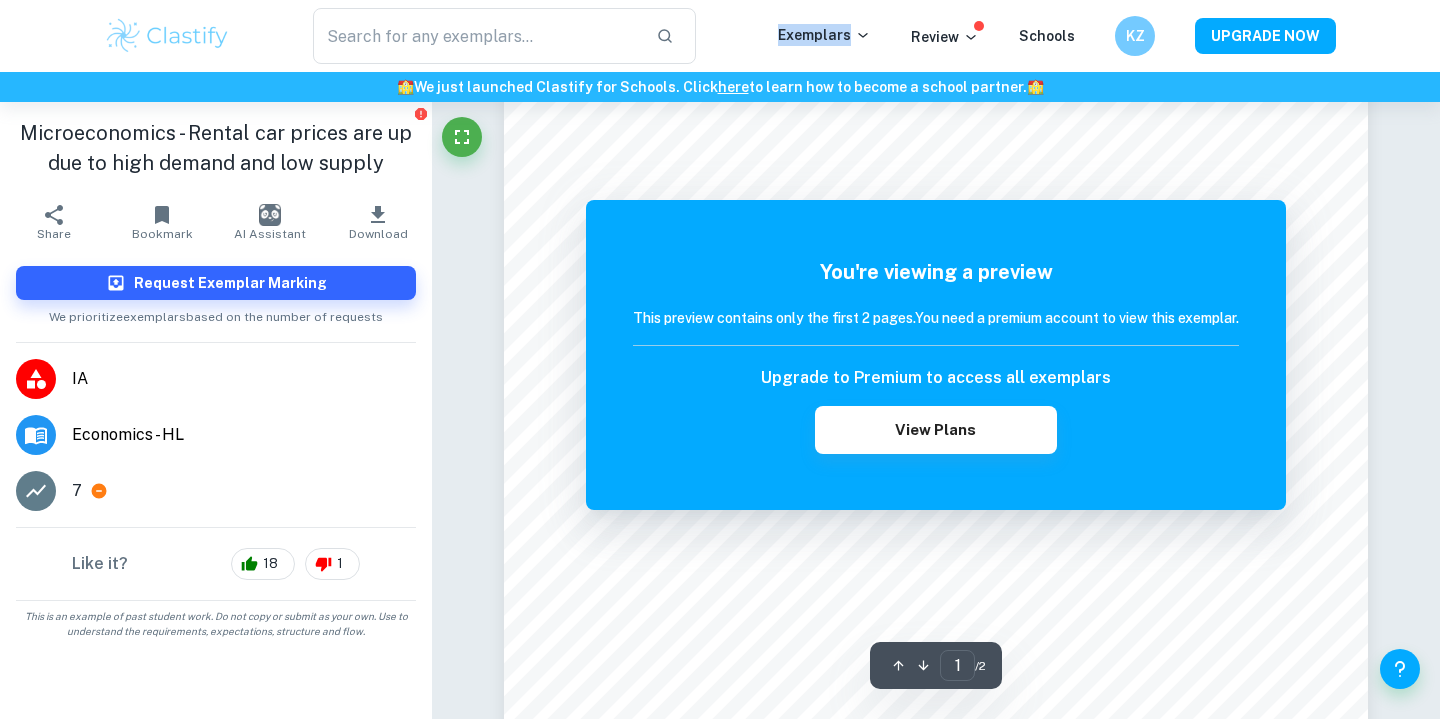 scroll, scrollTop: 94, scrollLeft: 0, axis: vertical 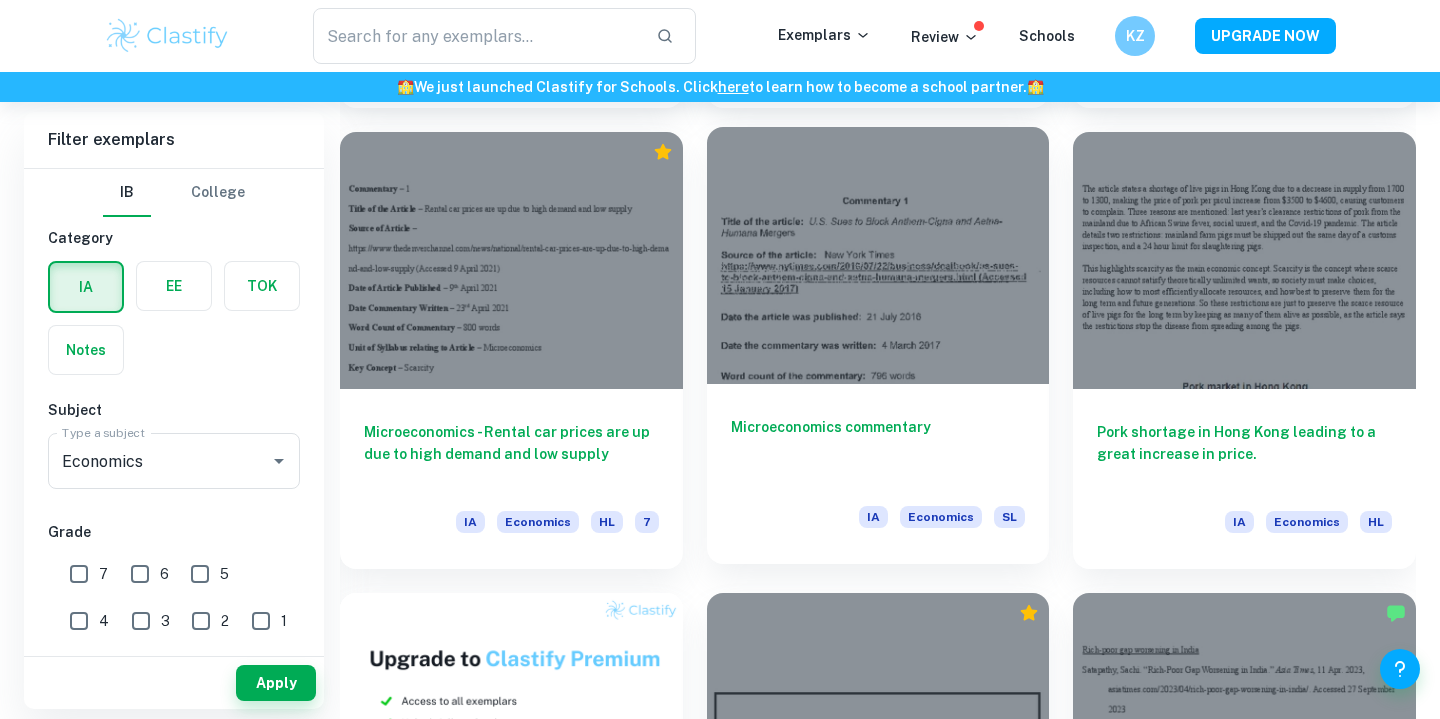 click at bounding box center [878, 255] 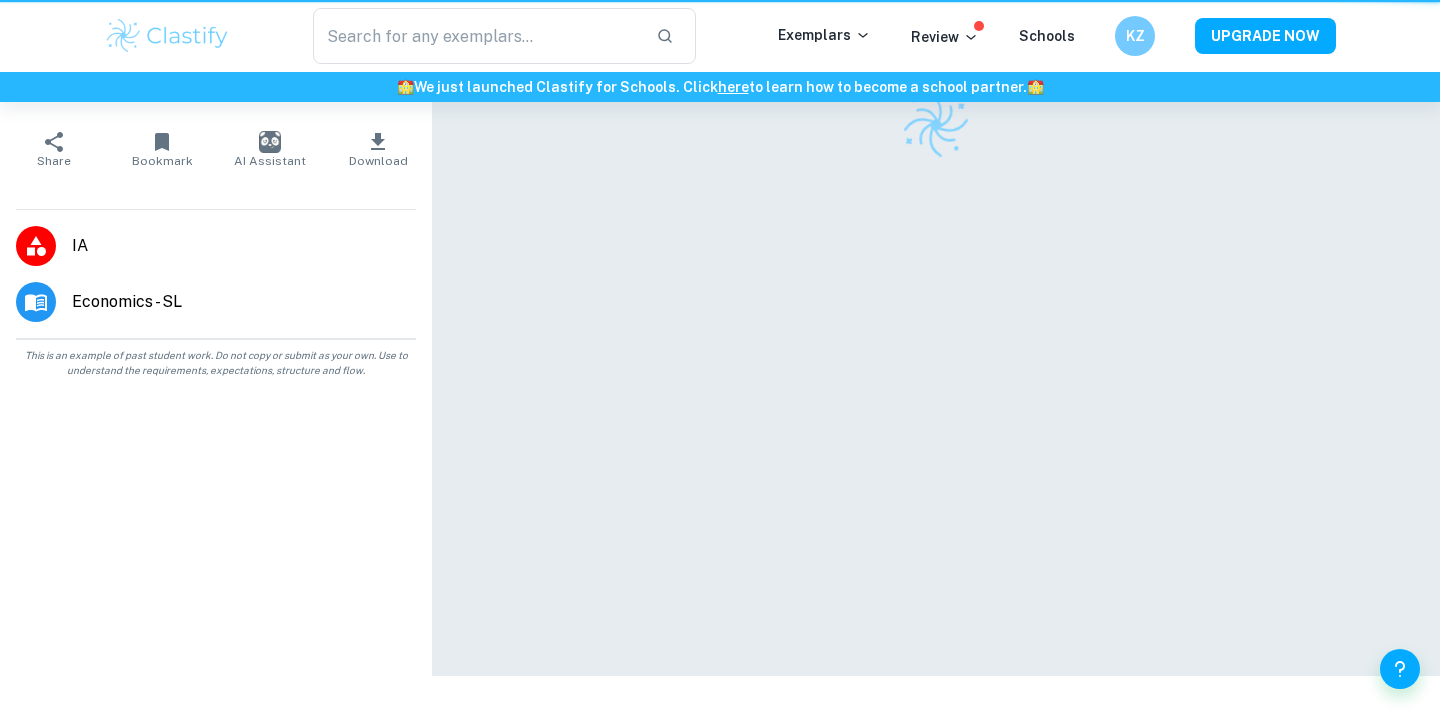 scroll, scrollTop: 0, scrollLeft: 0, axis: both 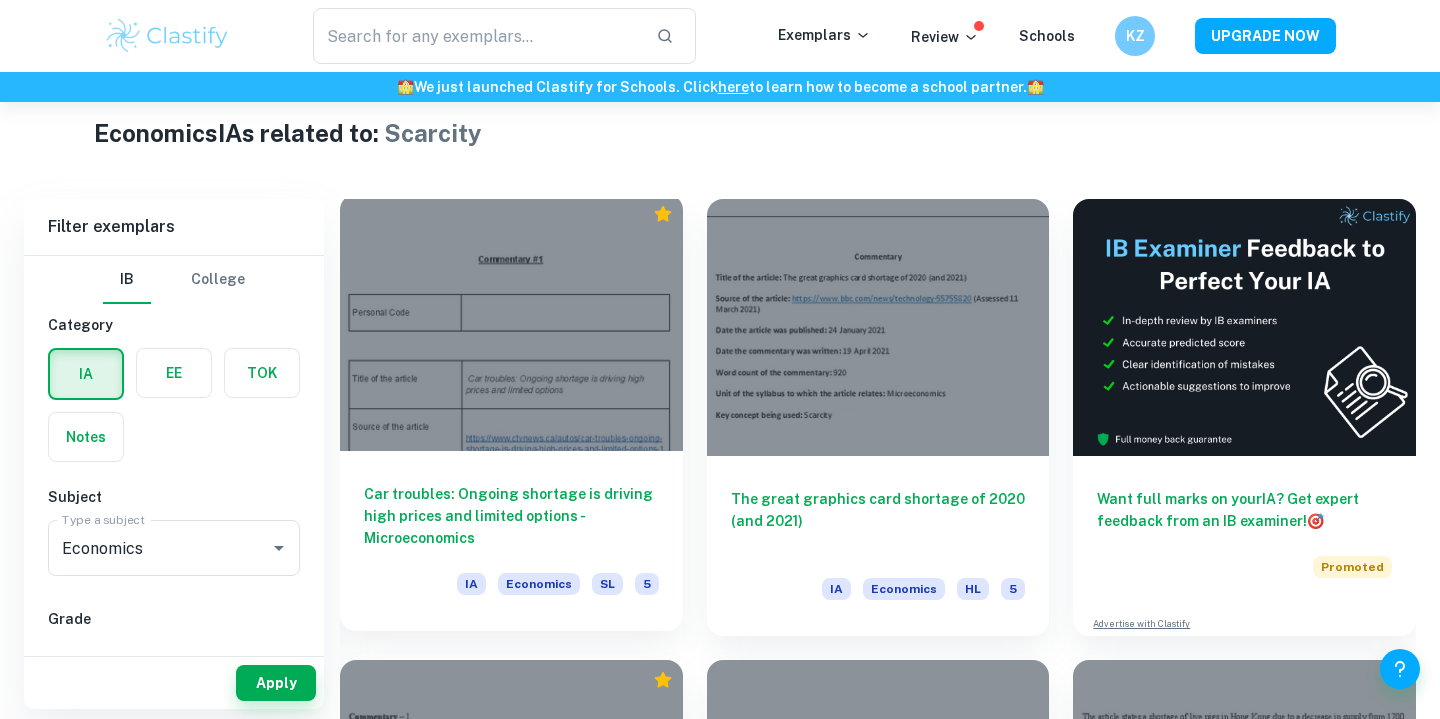 click at bounding box center (511, 322) 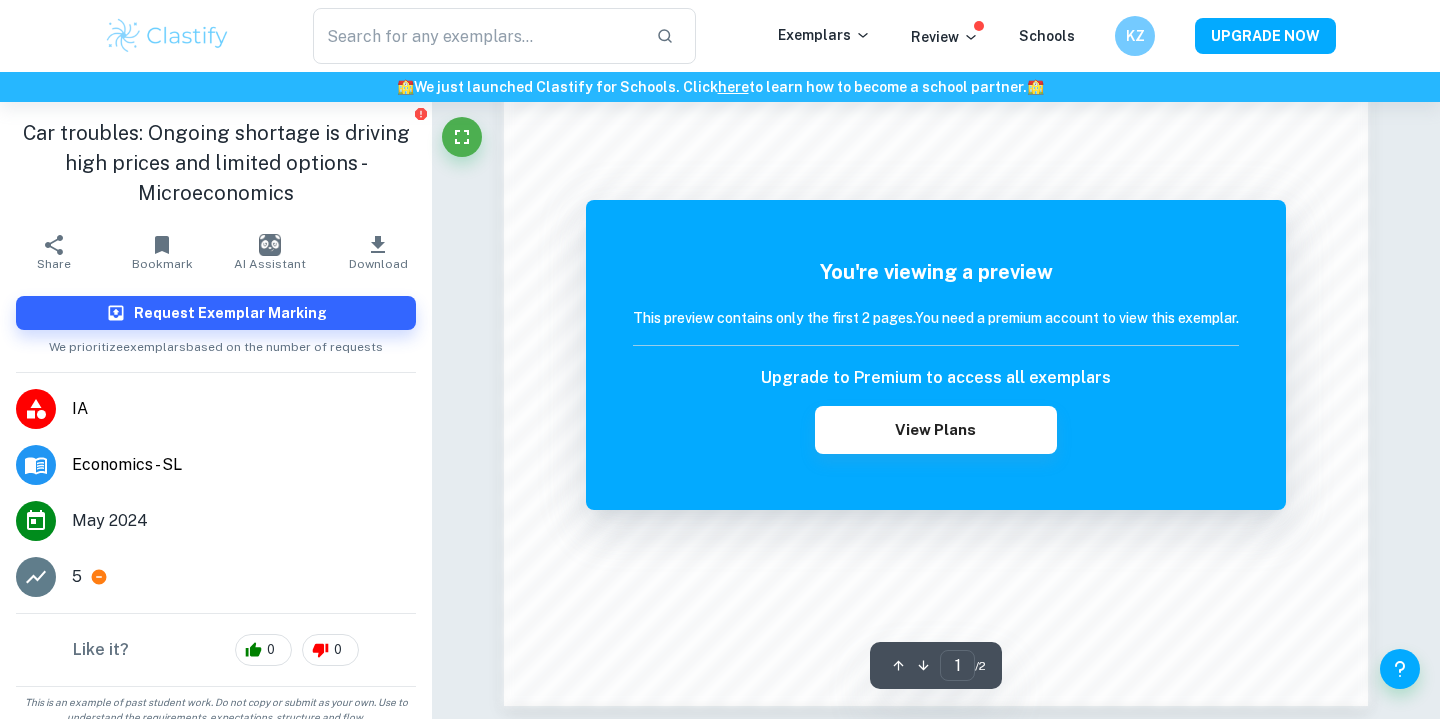scroll, scrollTop: 1991, scrollLeft: 0, axis: vertical 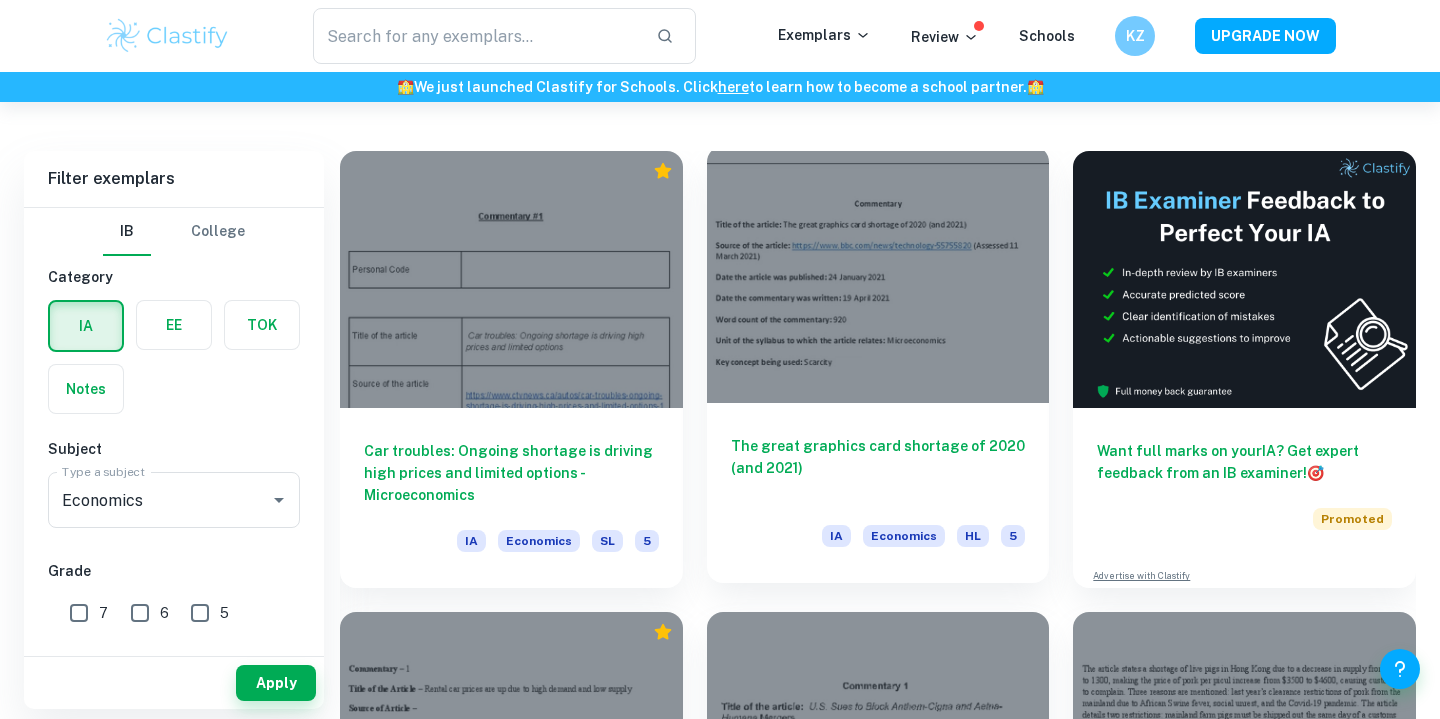 click at bounding box center (878, 274) 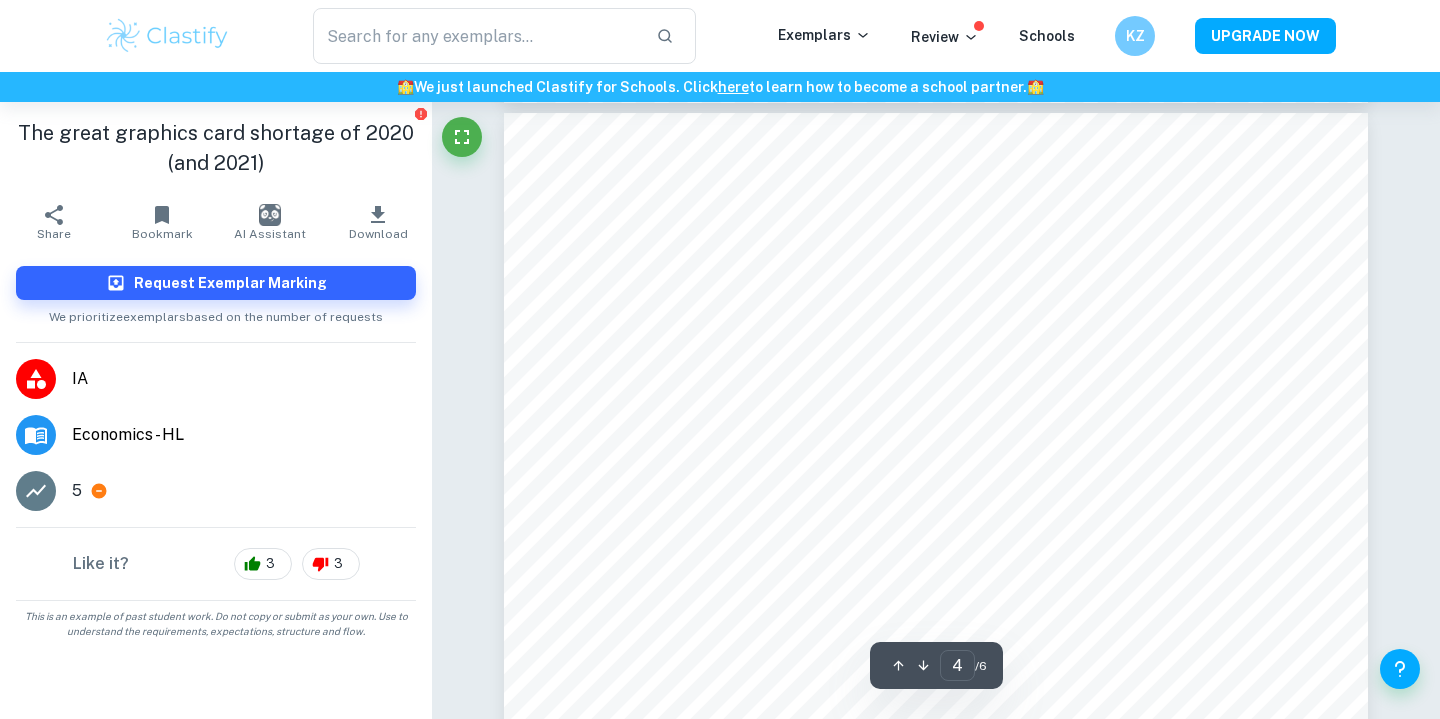 scroll, scrollTop: 4124, scrollLeft: 0, axis: vertical 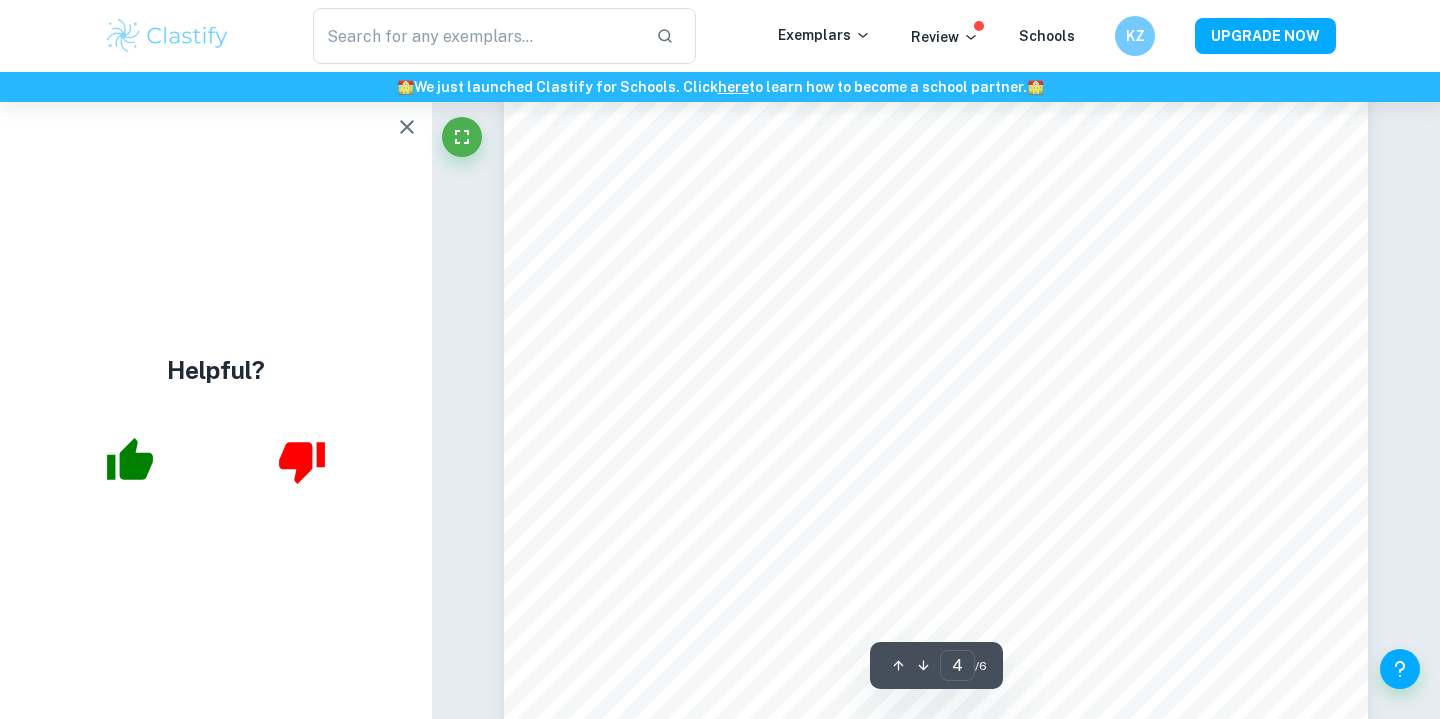 click on "Helpful?" at bounding box center [216, 410] 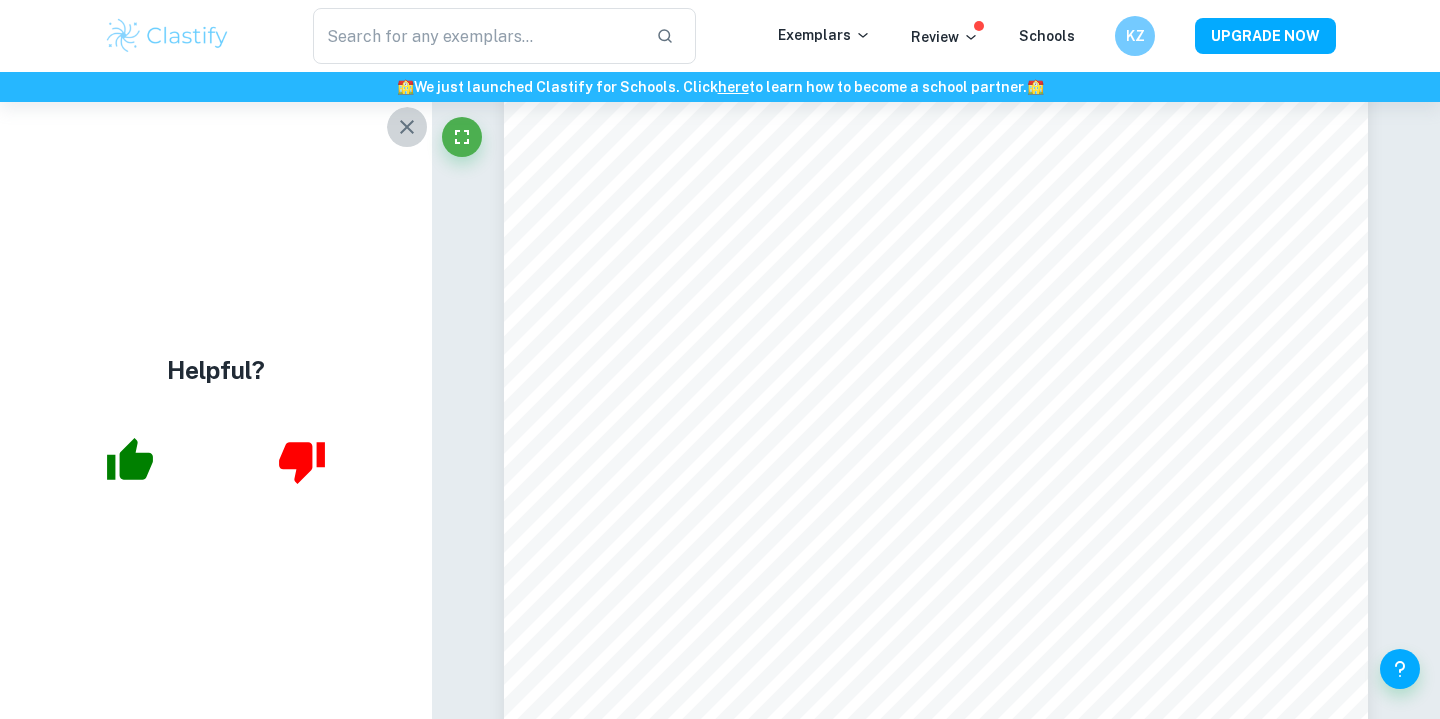 click 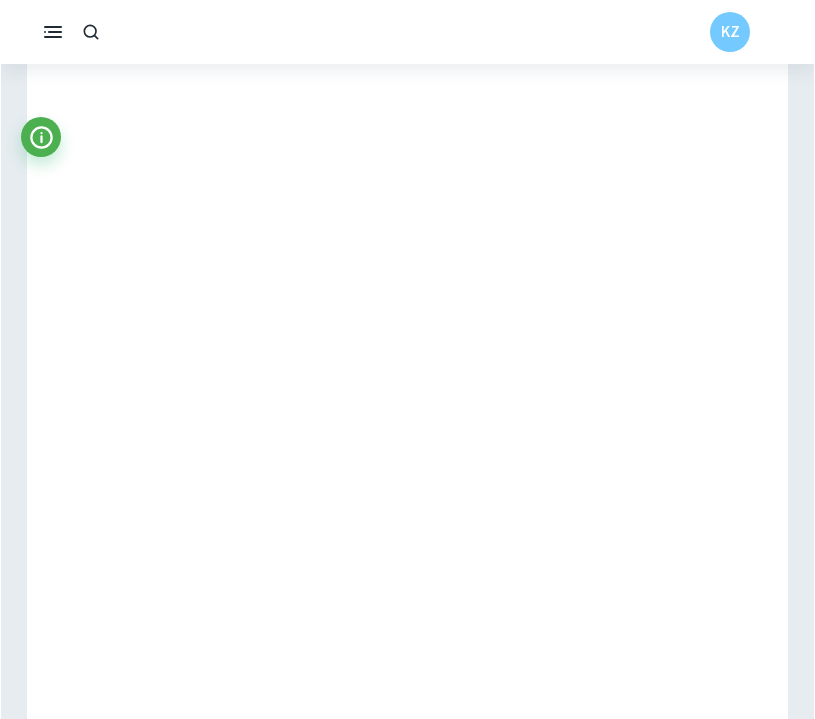 scroll, scrollTop: 2552, scrollLeft: 0, axis: vertical 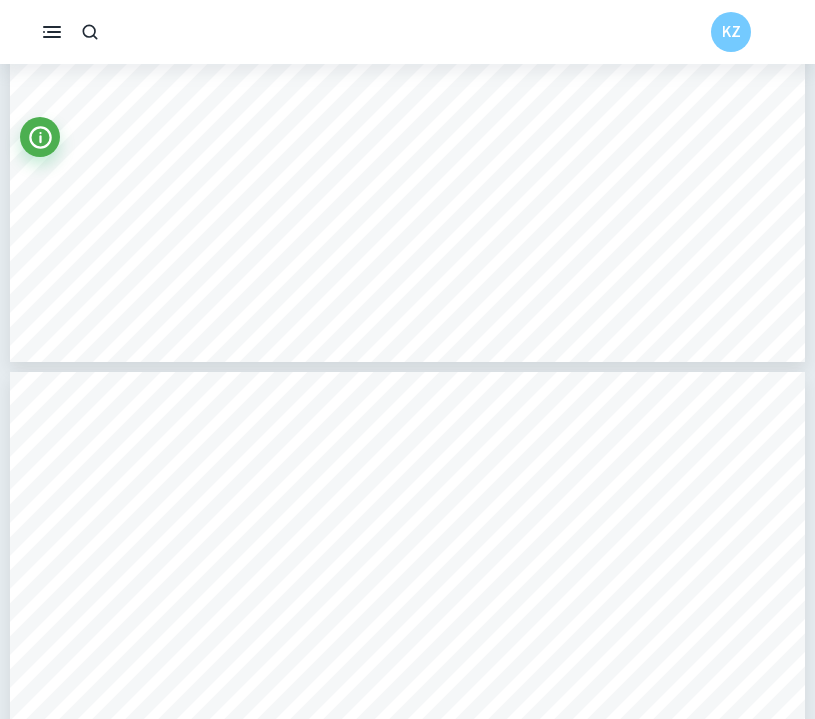 type on "4" 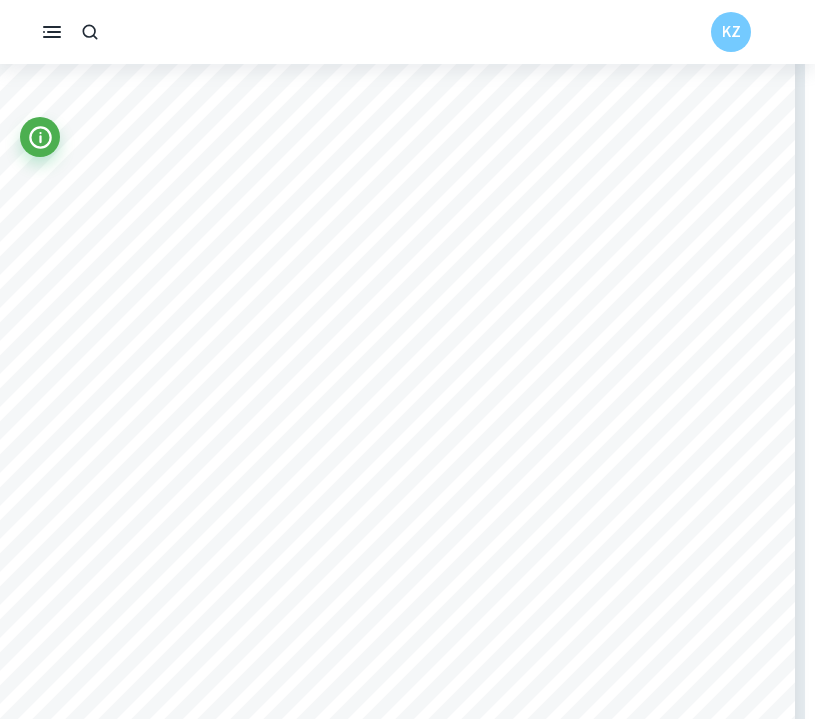 scroll, scrollTop: 3730, scrollLeft: 22, axis: both 